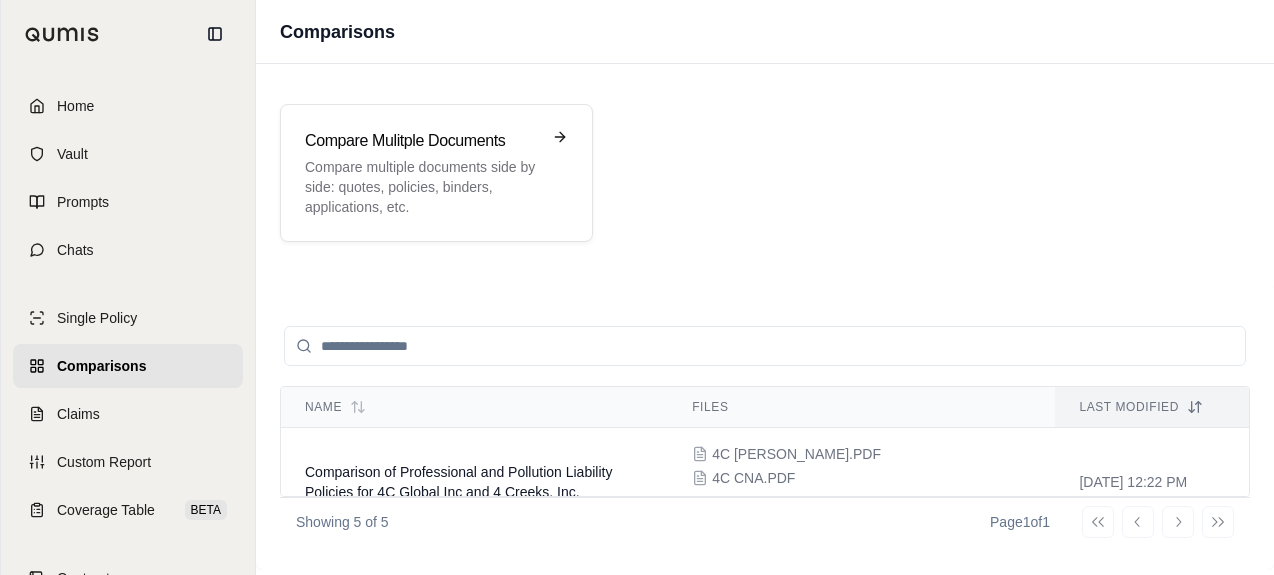 scroll, scrollTop: 0, scrollLeft: 0, axis: both 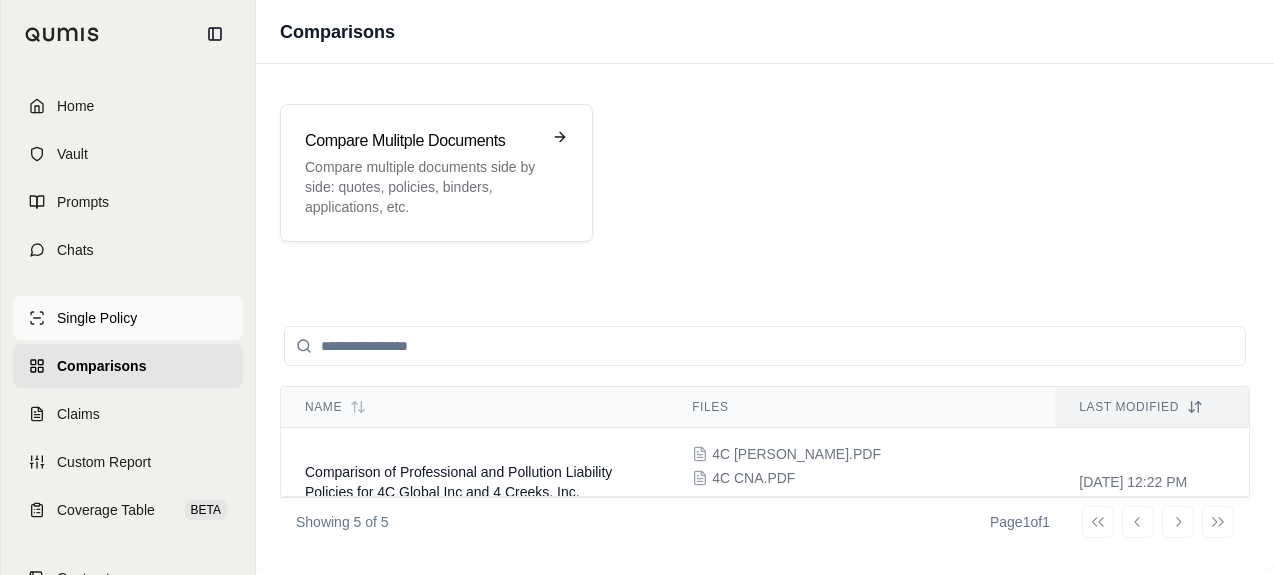 click on "Single Policy" at bounding box center (97, 318) 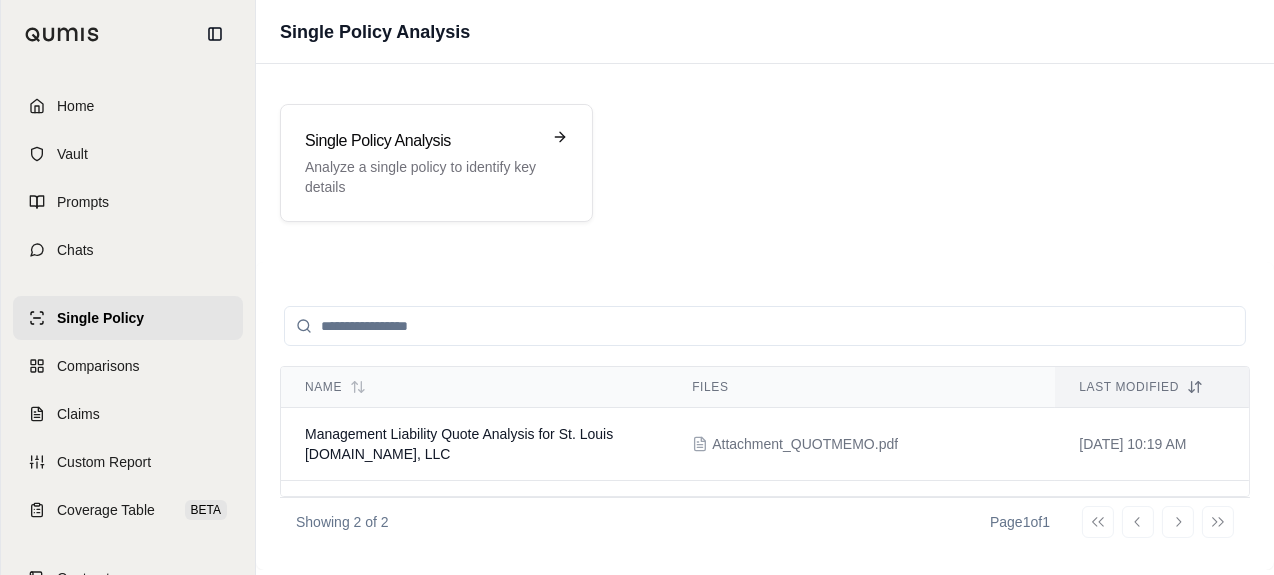 click at bounding box center (765, 326) 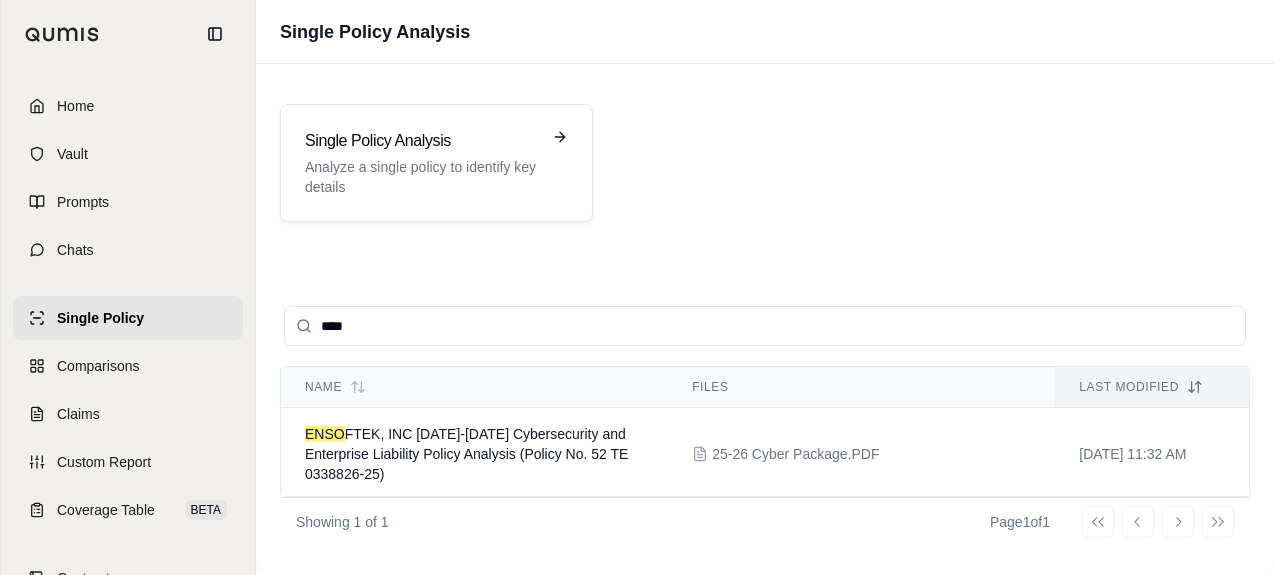 type on "*****" 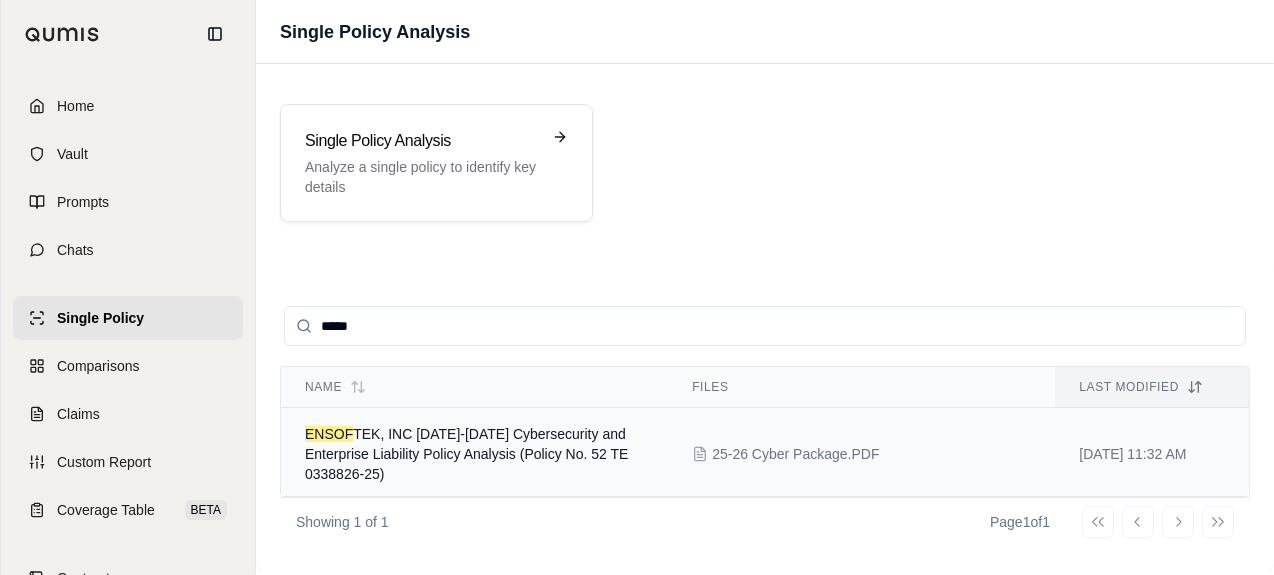 click on "ENSOF TEK, INC [DATE]-[DATE] Cybersecurity and Enterprise Liability Policy Analysis (Policy No. 52 TE 0338826-25)" at bounding box center [466, 454] 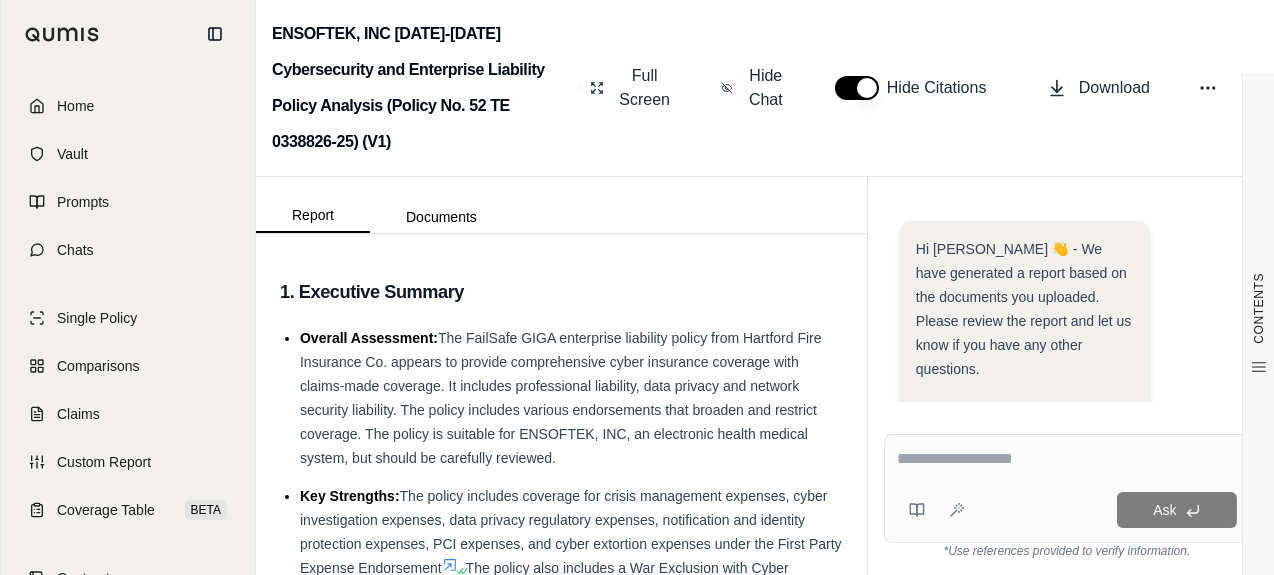 scroll, scrollTop: 503, scrollLeft: 0, axis: vertical 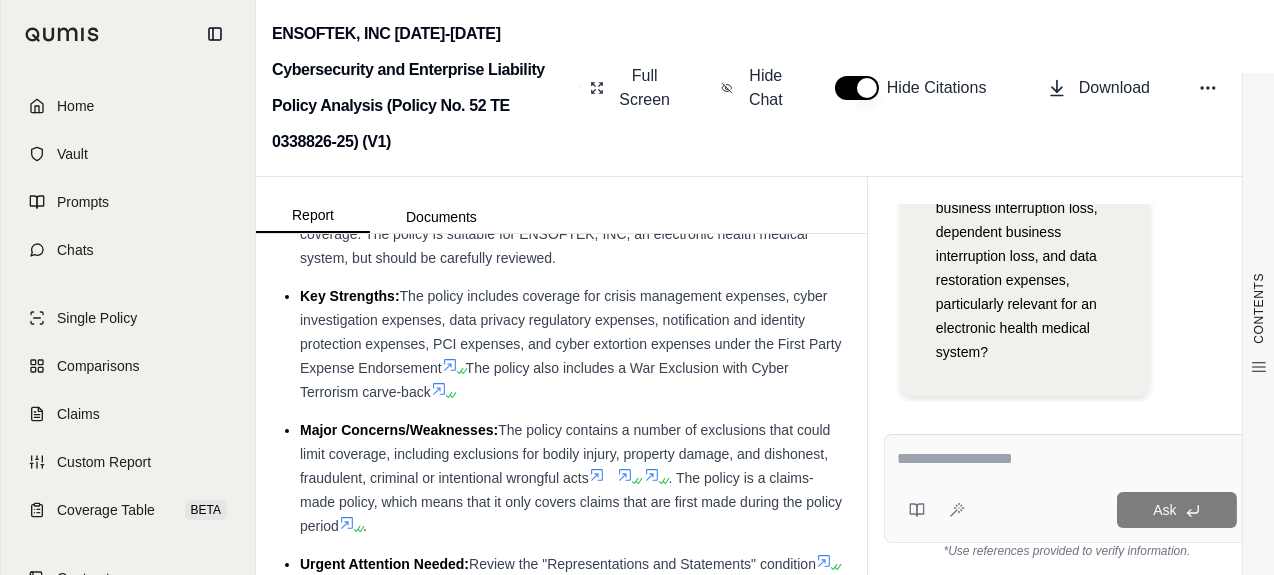 drag, startPoint x: 504, startPoint y: 429, endPoint x: 659, endPoint y: 471, distance: 160.58954 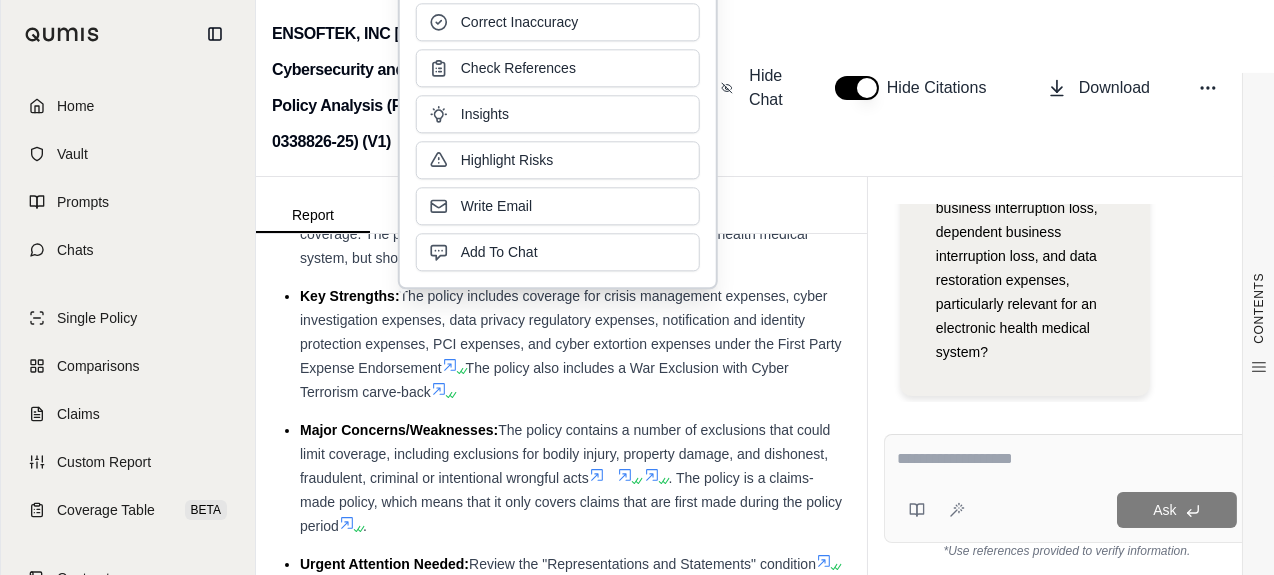 scroll, scrollTop: 403, scrollLeft: 0, axis: vertical 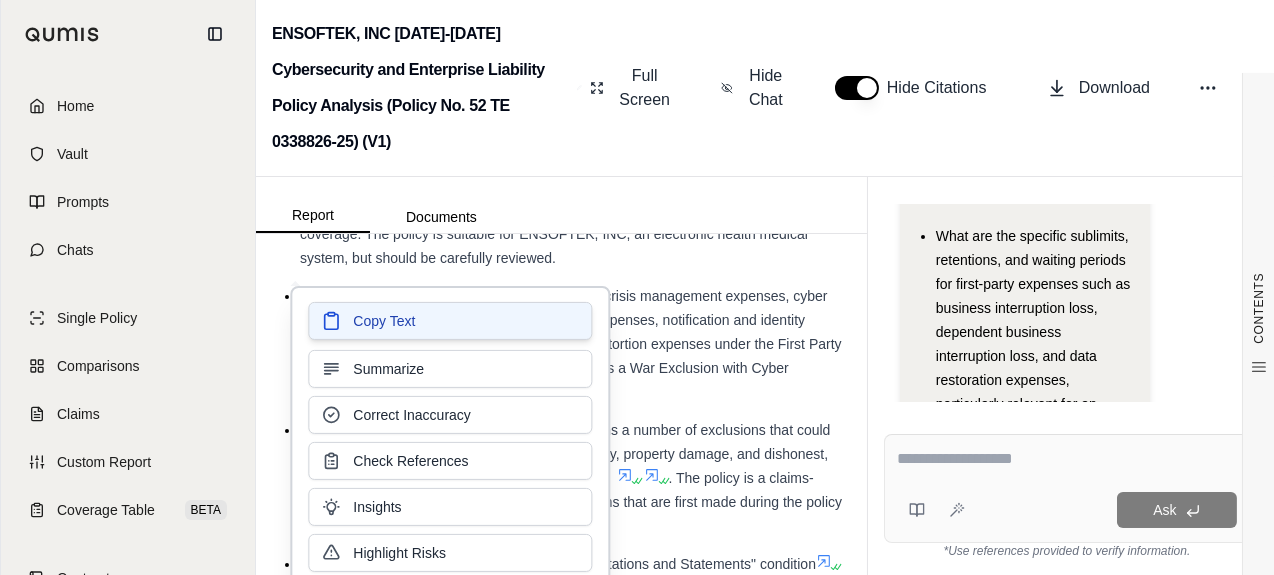 drag, startPoint x: 551, startPoint y: 453, endPoint x: 400, endPoint y: 321, distance: 200.5617 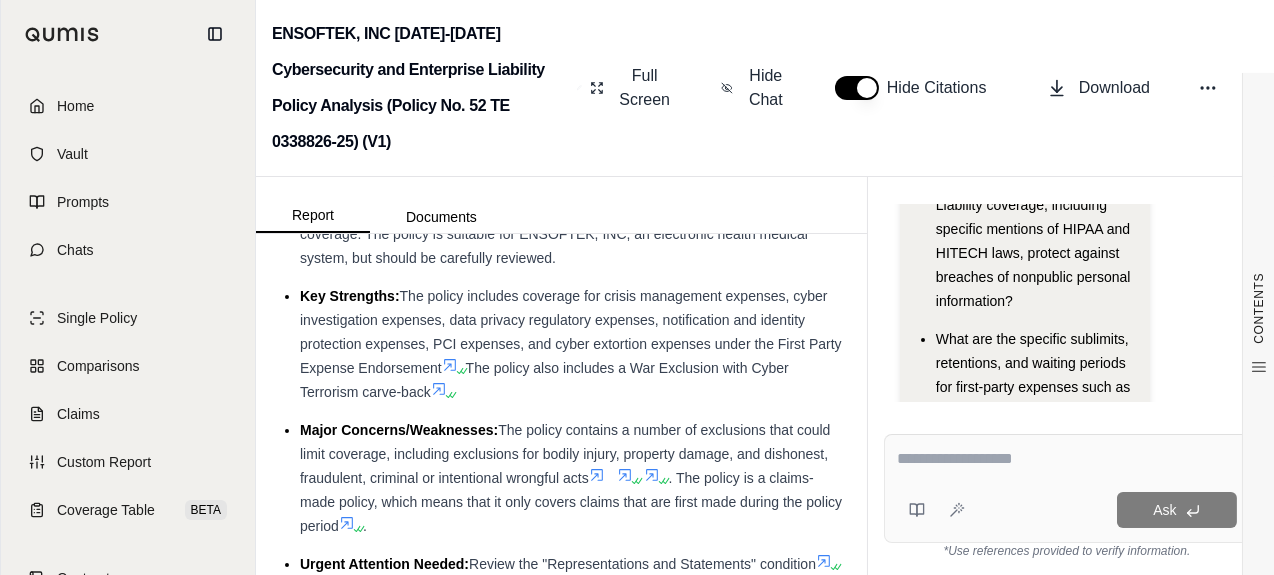 scroll, scrollTop: 400, scrollLeft: 0, axis: vertical 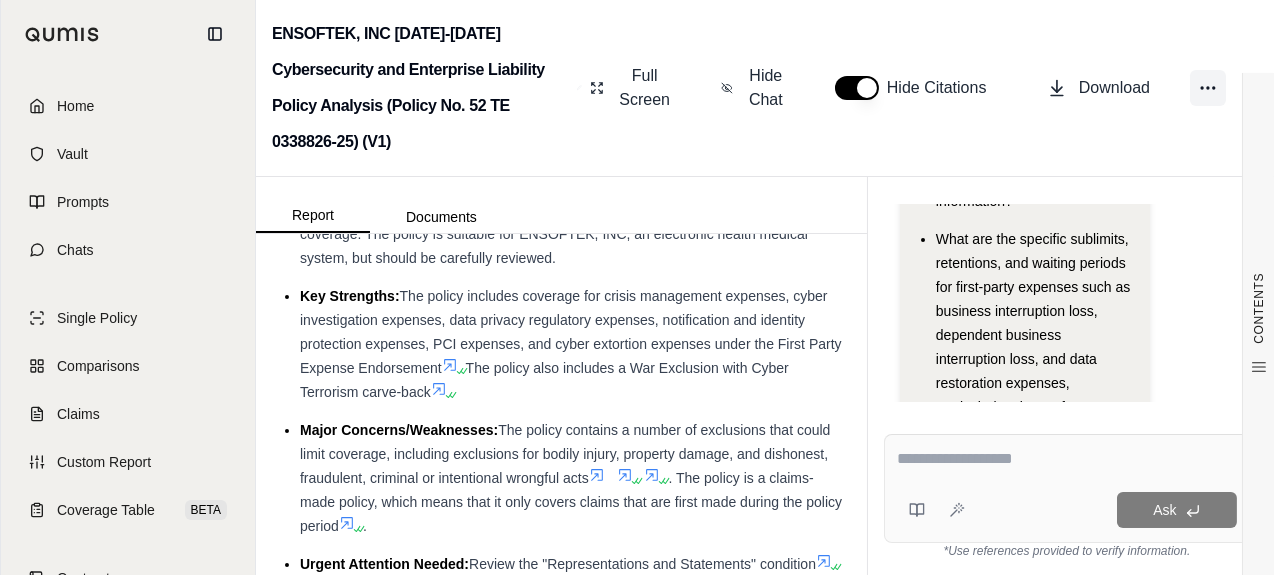 click at bounding box center (1208, 88) 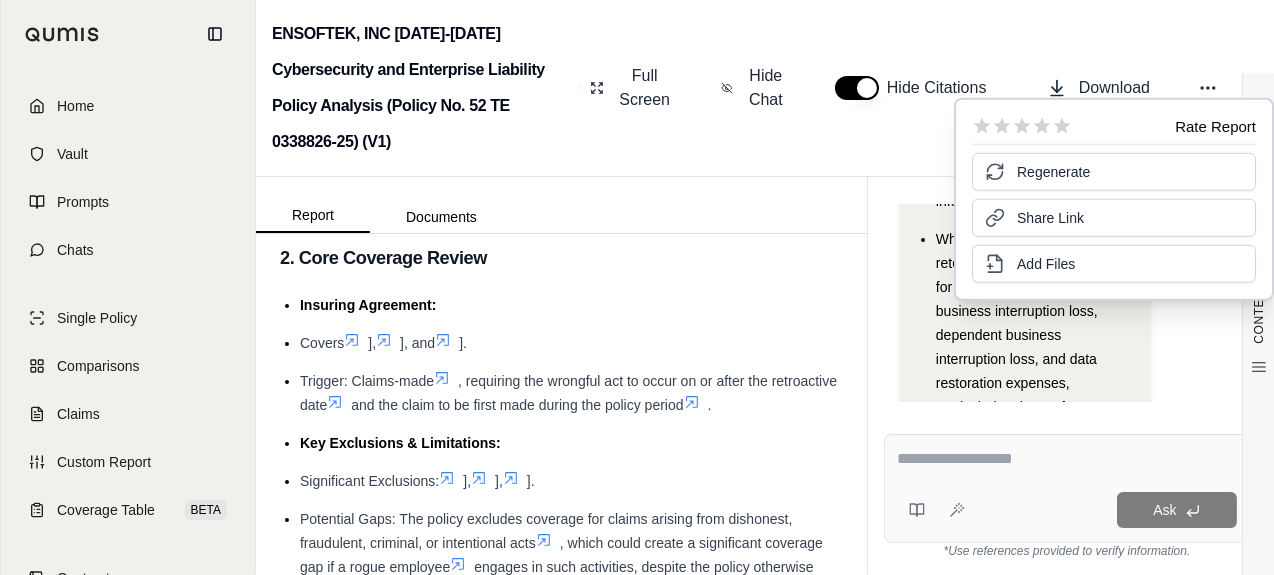 scroll, scrollTop: 500, scrollLeft: 0, axis: vertical 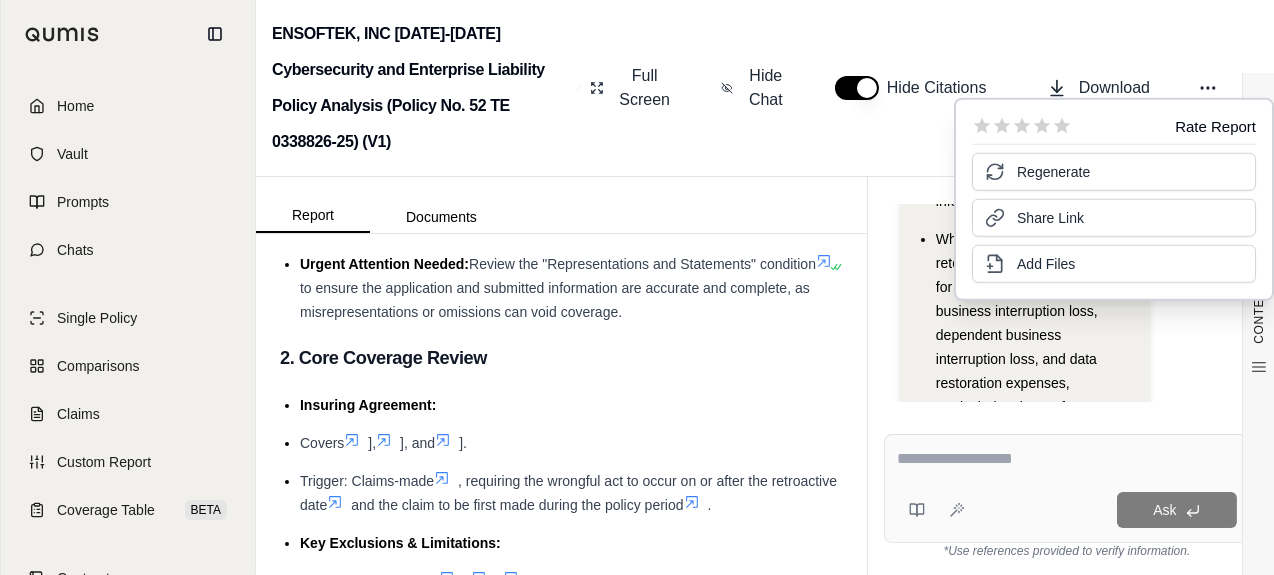 click on "Insuring Agreement:
Covers  ],  ], and  ].
Trigger: Claims-made  , requiring the wrongful act to occur on or after the retroactive date   and the claim to be first made during the policy period  .
Key Exclusions & Limitations:
Significant Exclusions:  ],  ],  ].
Potential Gaps: The policy excludes coverage for claims arising from dishonest, fraudulent, criminal, or intentional acts  , which could create a significant coverage gap if a rogue employee   engages in such activities, despite the policy otherwise covering wrongful acts caused by rogue employees  .
Missing Endorsements: Not Available
Coverage Enhancements & Extensions:
Built-in:  ],  ], and  ].  ].
Endorsements Present:  ] providing coverage for computer fraud, funds transfer fraud, and social engineering fraud  .  ] broadens coverage for first-party expenses, including business interruption and dependent business interruption loss  .
Definitions & Hidden Coverage Gaps:
. However, [DEMOGRAPHIC_DATA] workers are specifically excluded" at bounding box center [561, 808] 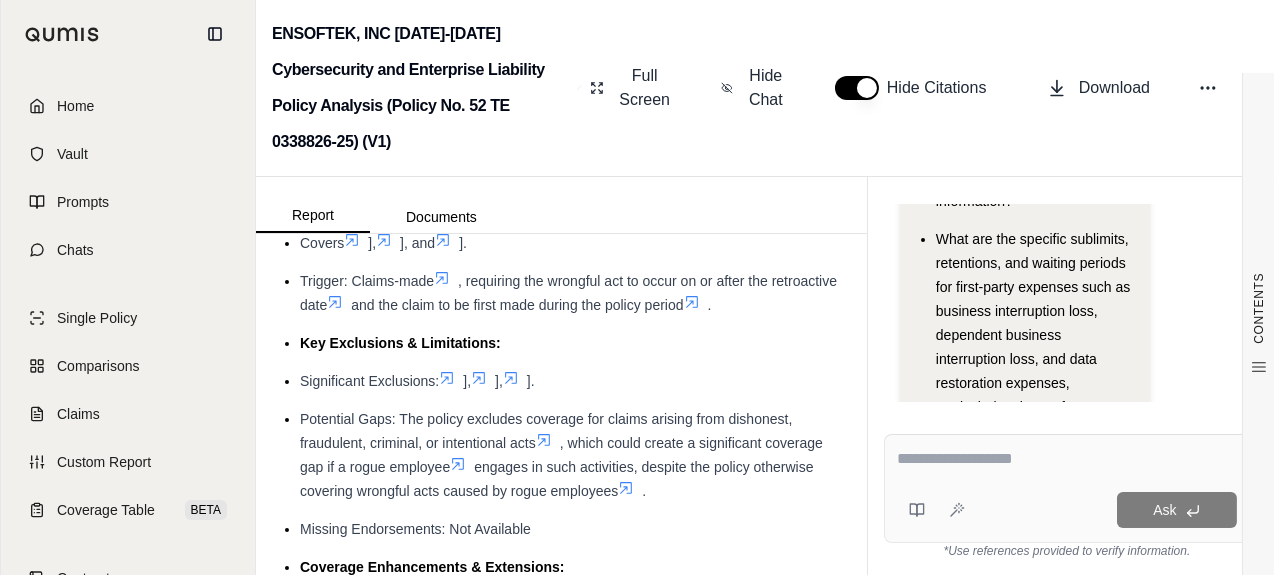 scroll, scrollTop: 900, scrollLeft: 0, axis: vertical 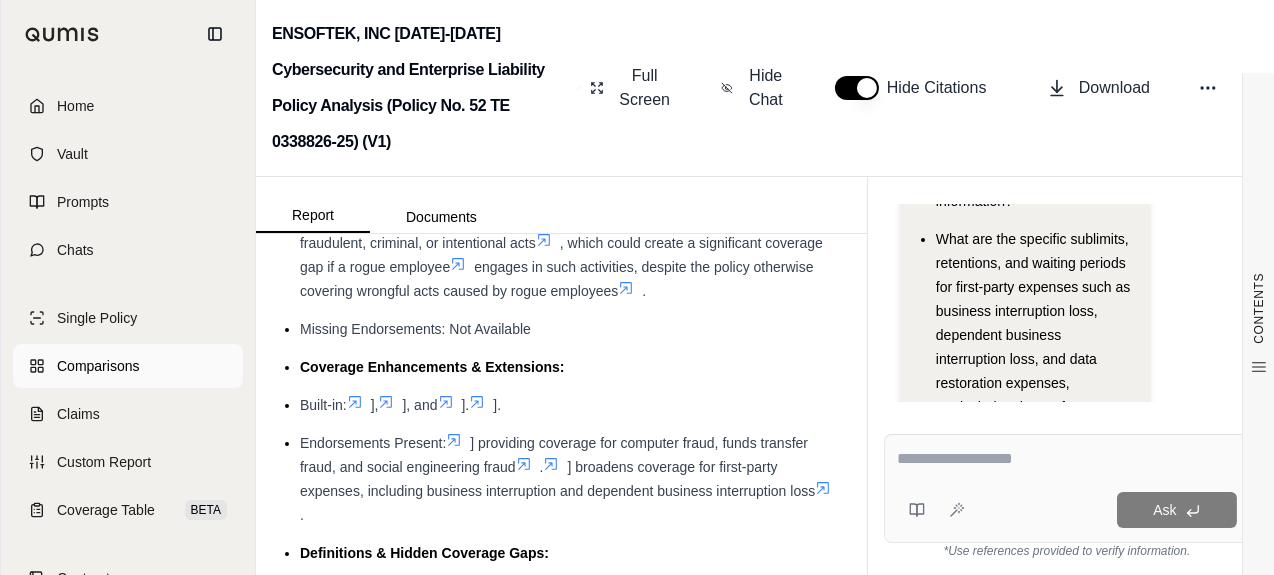 click on "Comparisons" at bounding box center (98, 366) 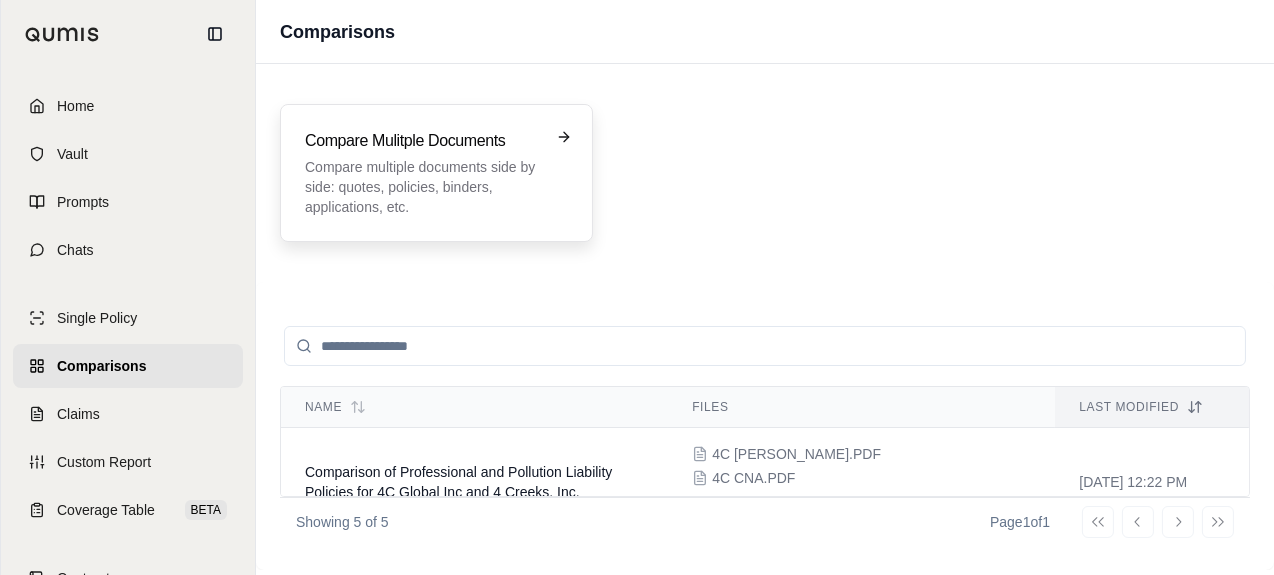 click on "Compare Mulitple Documents" at bounding box center [422, 141] 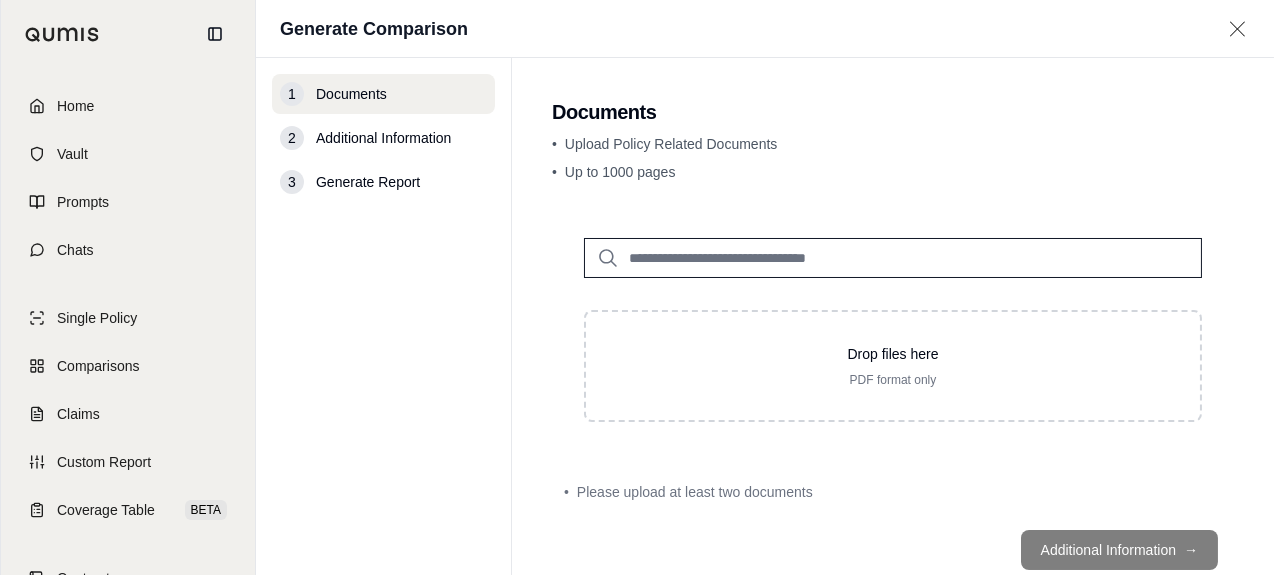 click at bounding box center (893, 258) 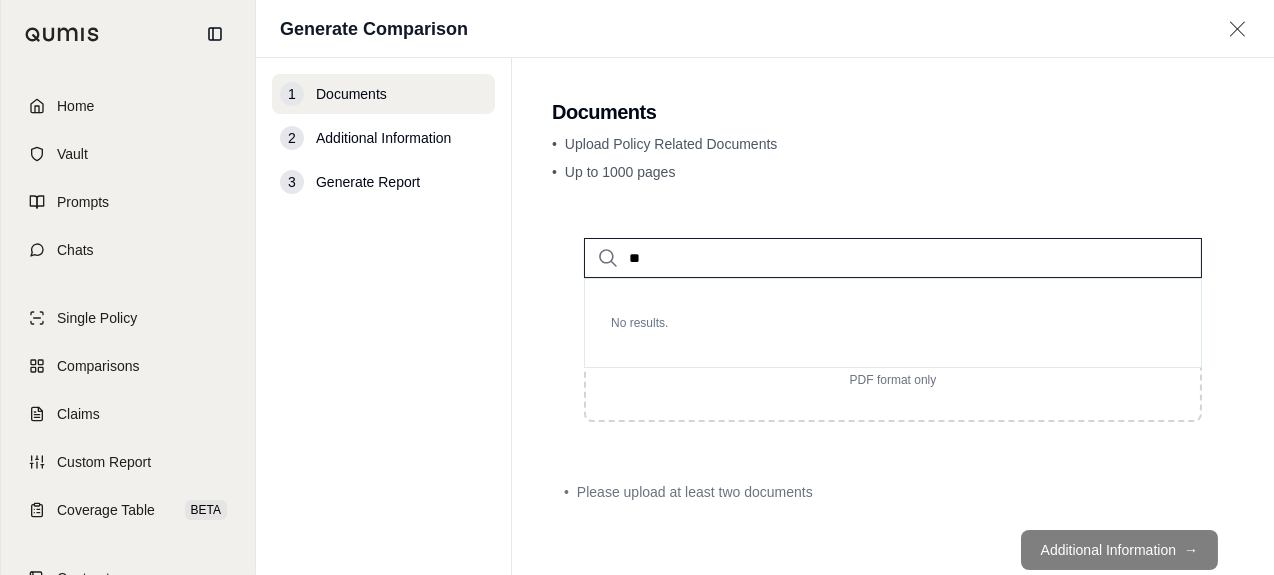 type on "*" 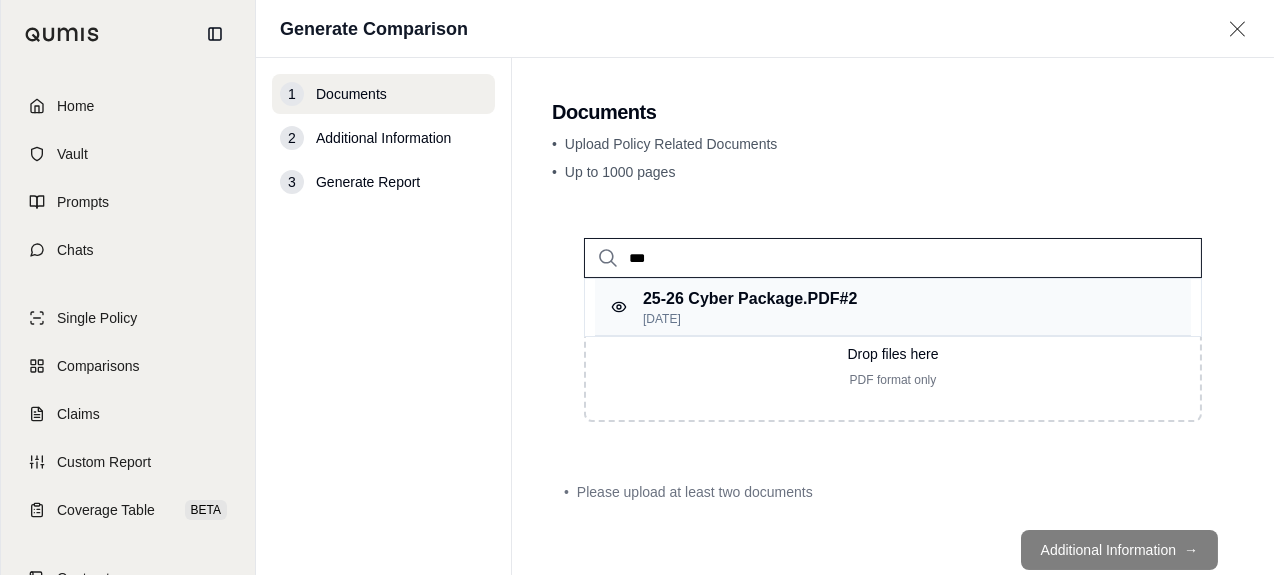 type on "***" 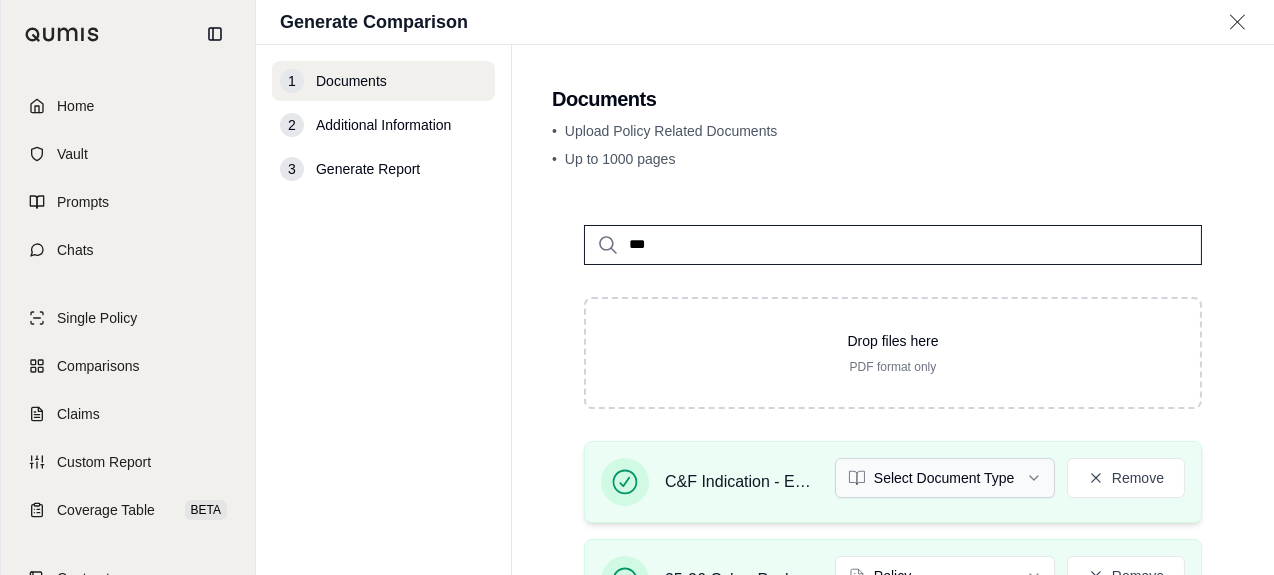 click on "Home Vault Prompts Chats Single Policy Comparisons Claims Custom Report Coverage Table BETA Contracts Legal Search B [PERSON_NAME] Crcgroup Generate Comparison 1 Documents 2 Additional Information 3 Generate Report Documents • Upload Policy Related Documents • Up to 1000 pages *** Drop files here PDF format only C&F Indication - ENSOFTEK  INC.PDF Select Document Type Remove 25-26 Cyber Package.PDF Policy Remove • Please select valid document types for: C&F Indication - ENSOFTEK  INC.PDF Additional Information →" at bounding box center (637, 287) 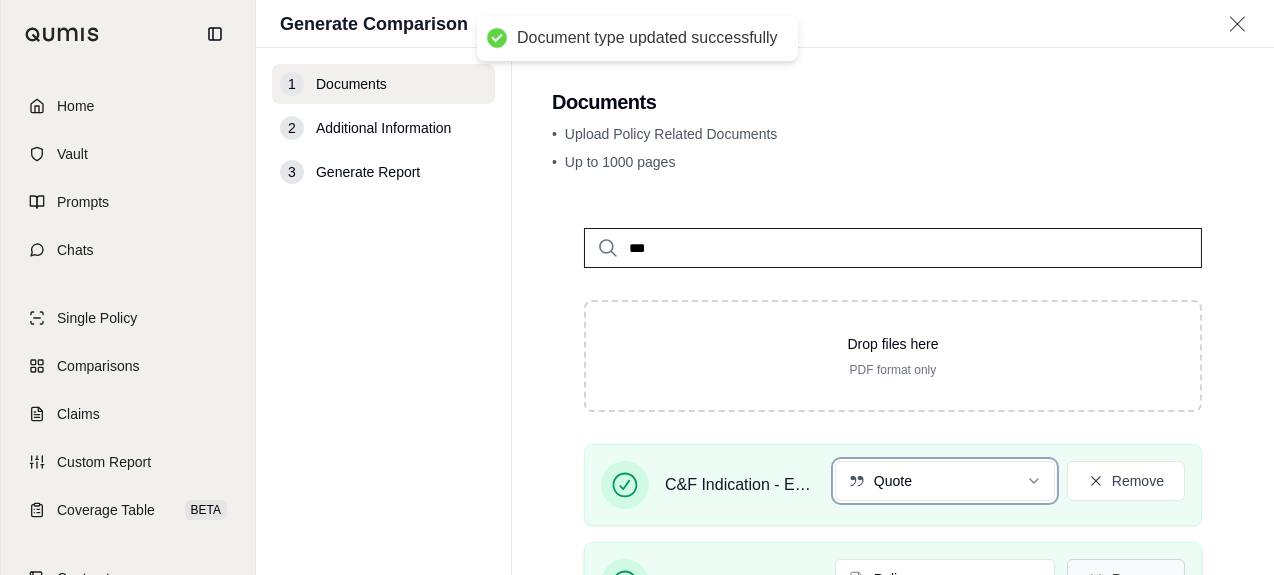 scroll, scrollTop: 174, scrollLeft: 0, axis: vertical 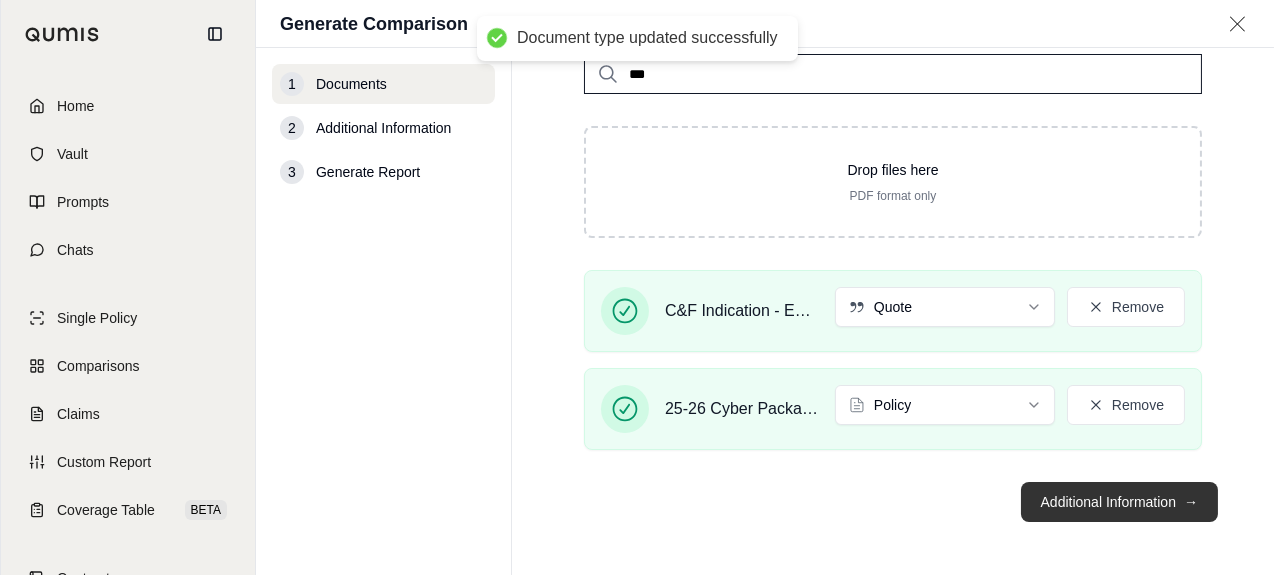click on "Additional Information →" at bounding box center (1119, 502) 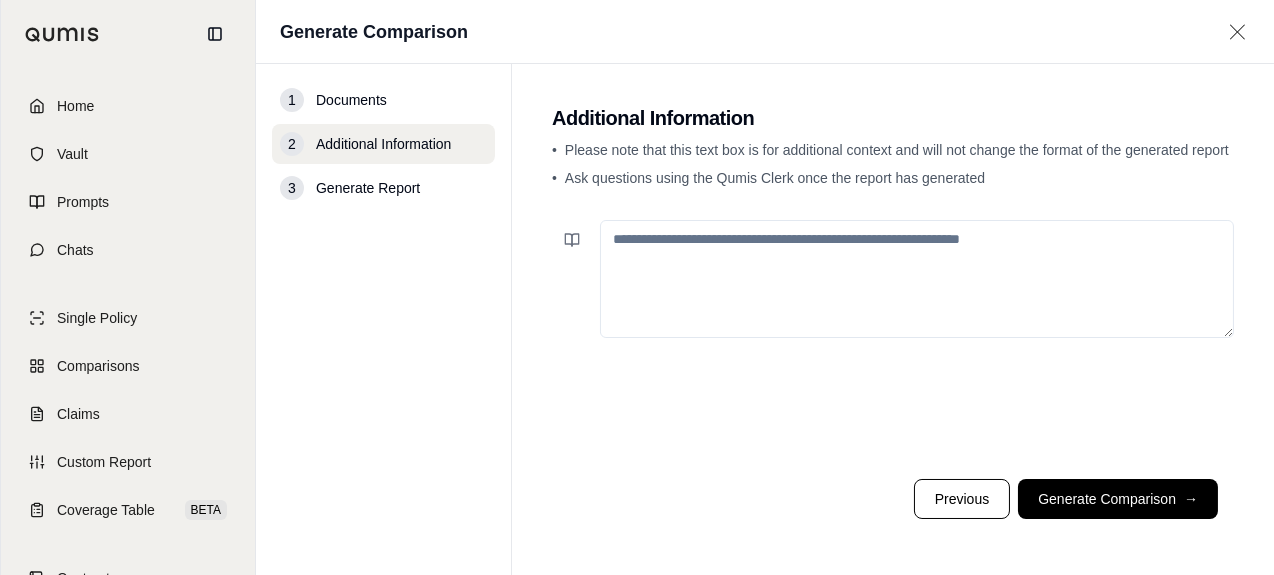 click at bounding box center (917, 279) 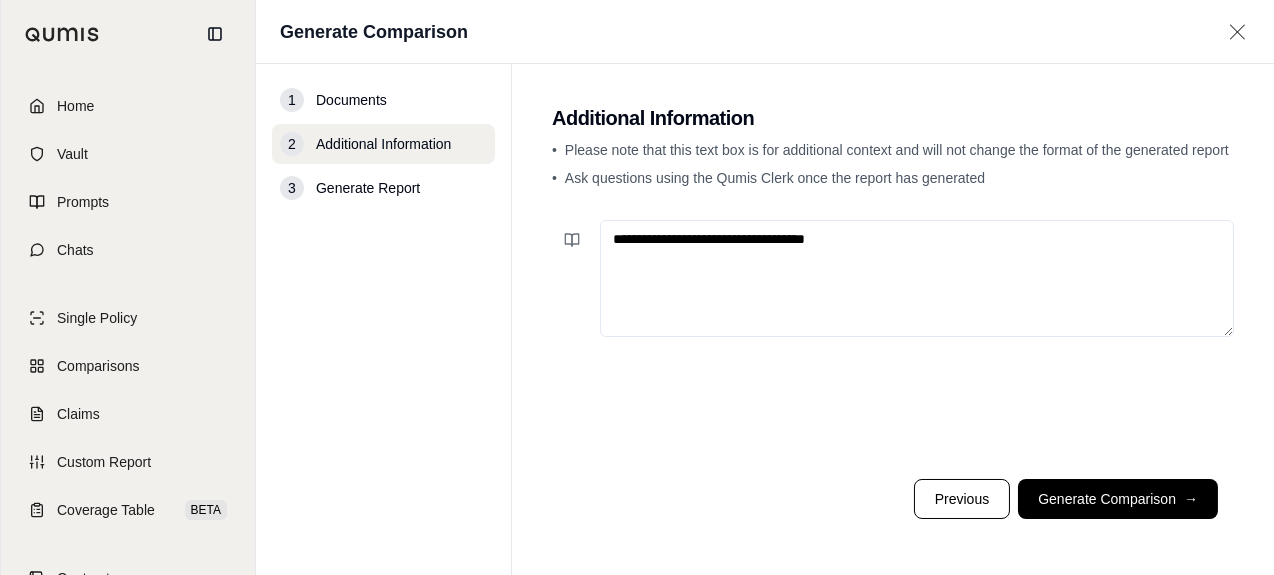 type on "**********" 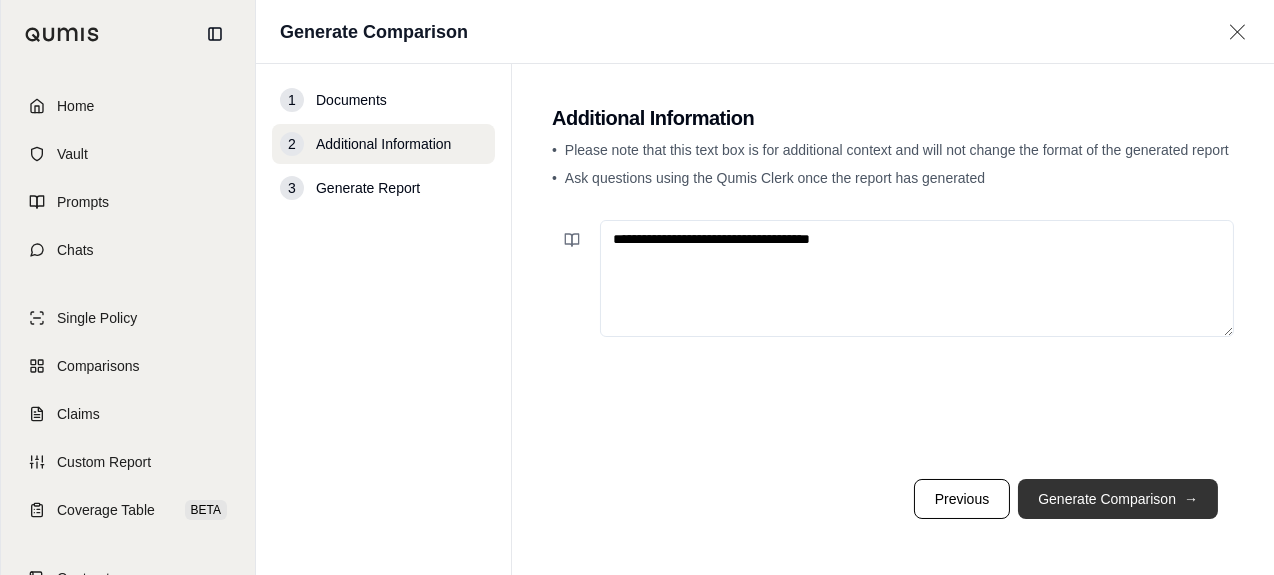 click on "Generate Comparison →" at bounding box center (1118, 499) 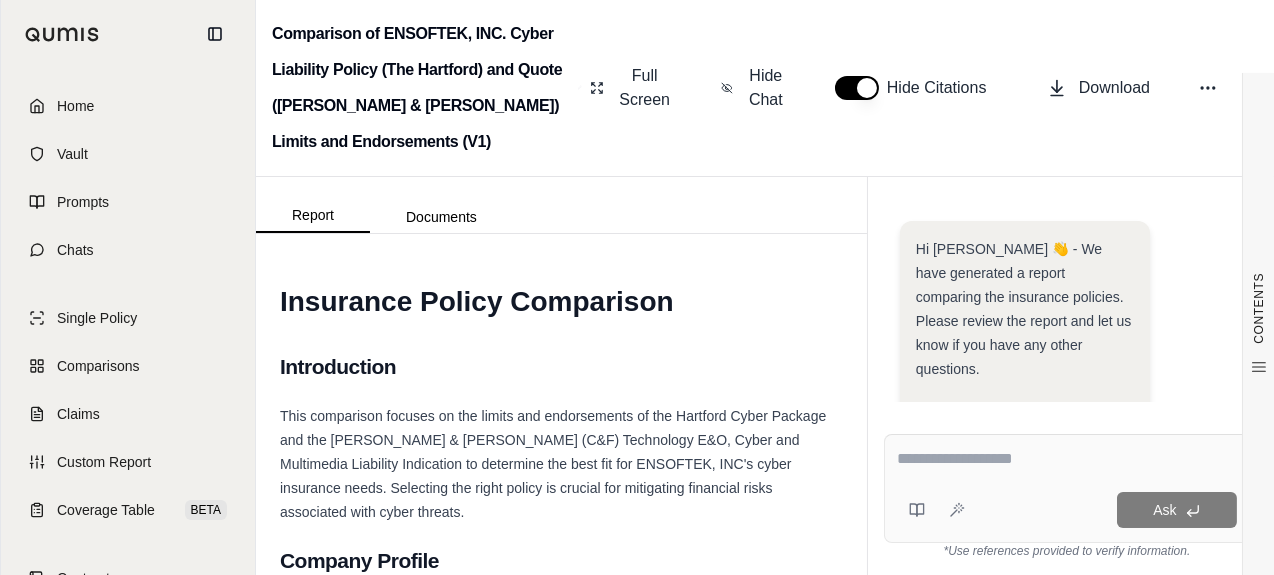 scroll, scrollTop: 601, scrollLeft: 0, axis: vertical 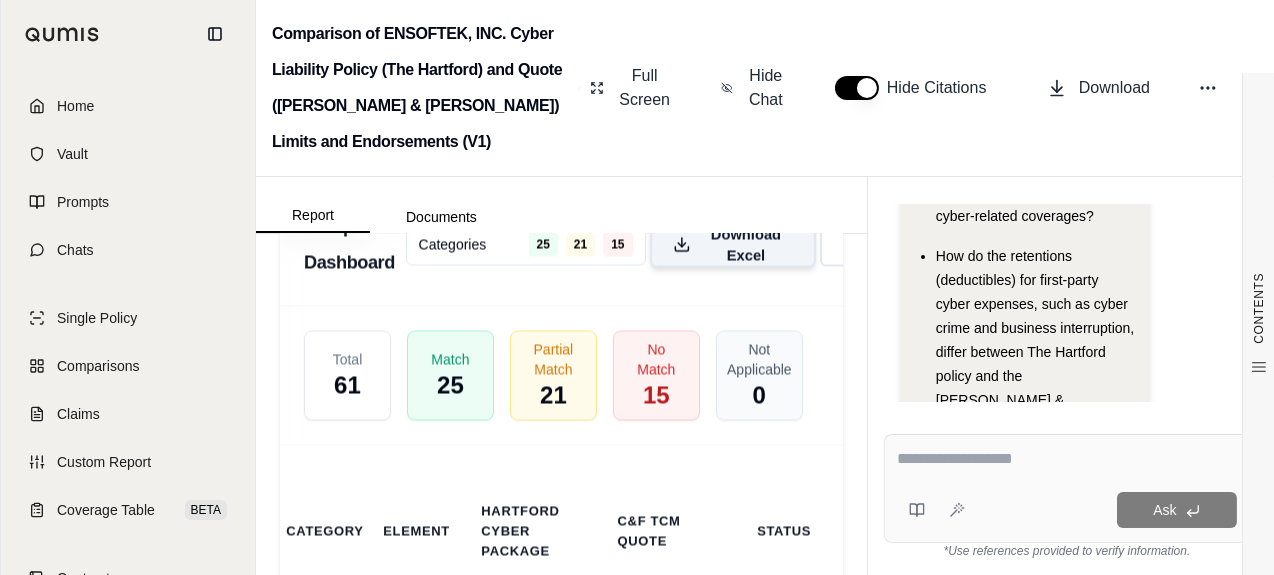 click on "Download Excel" at bounding box center (746, 244) 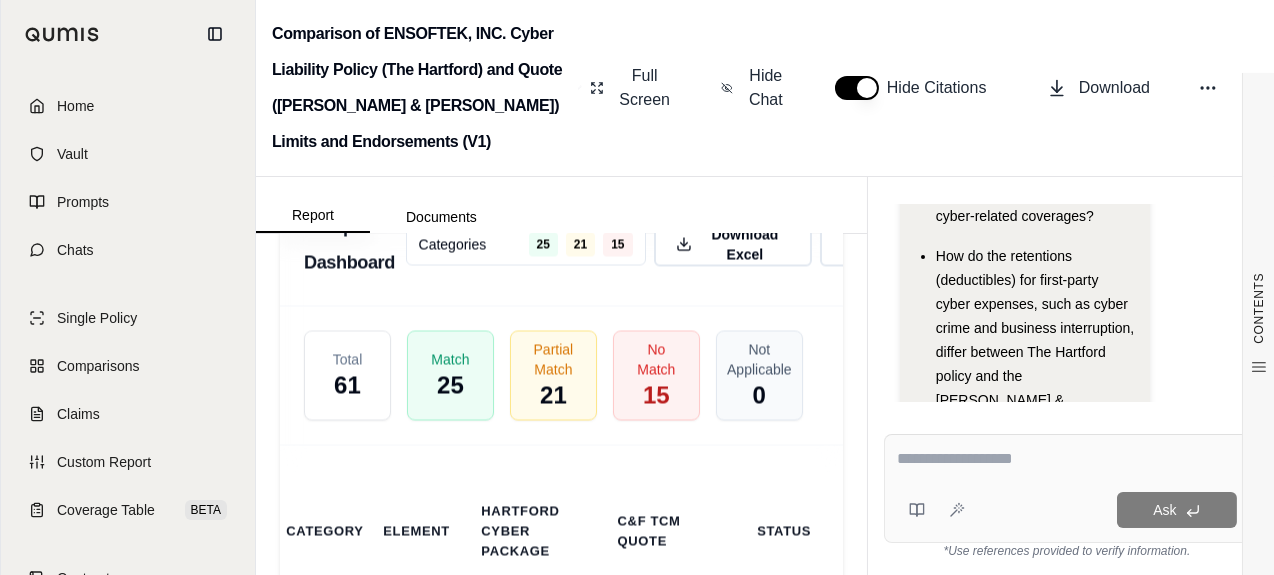click on "Comparison Dashboard Categories 25 21 15 Download Excel Expand Table" at bounding box center (561, 237) 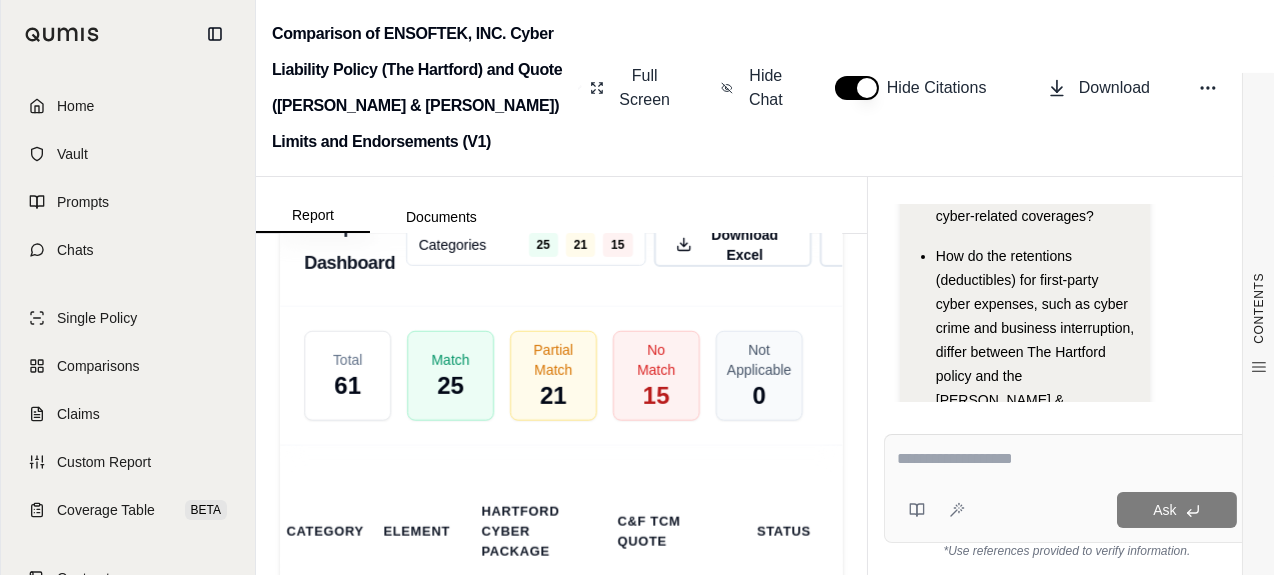 click at bounding box center (1067, 459) 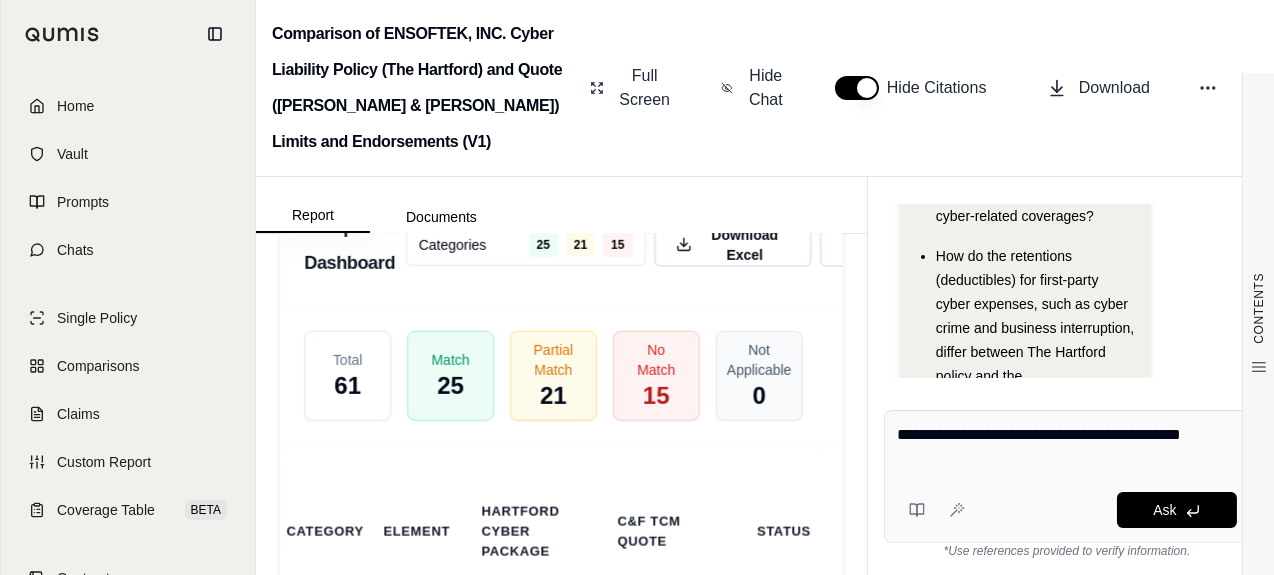 type on "**********" 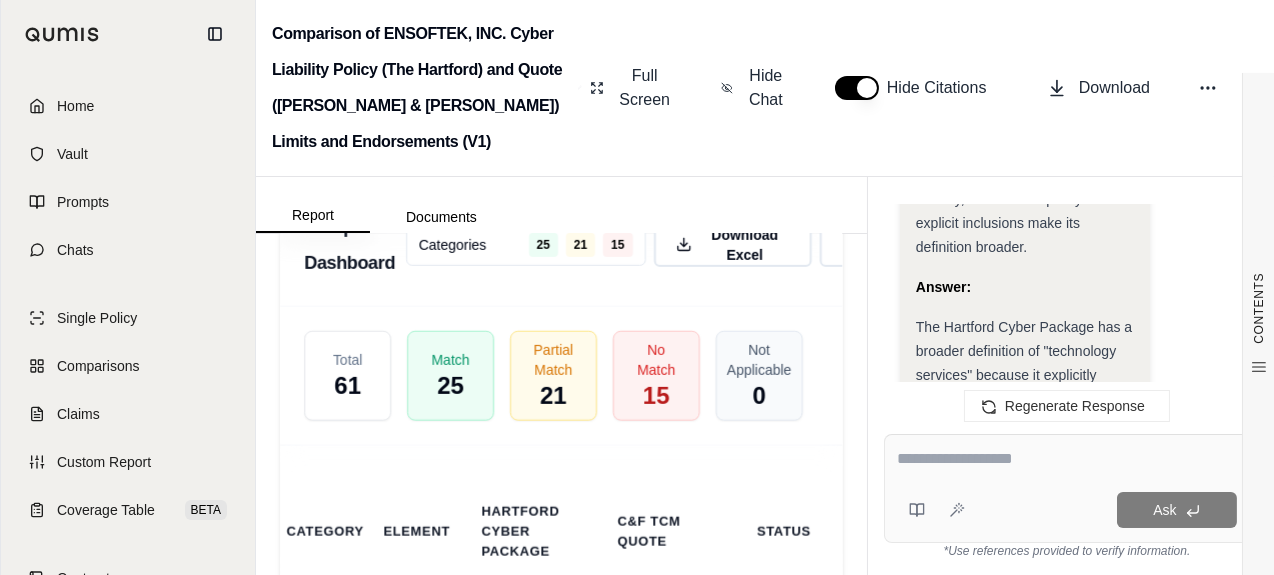 scroll, scrollTop: 5750, scrollLeft: 0, axis: vertical 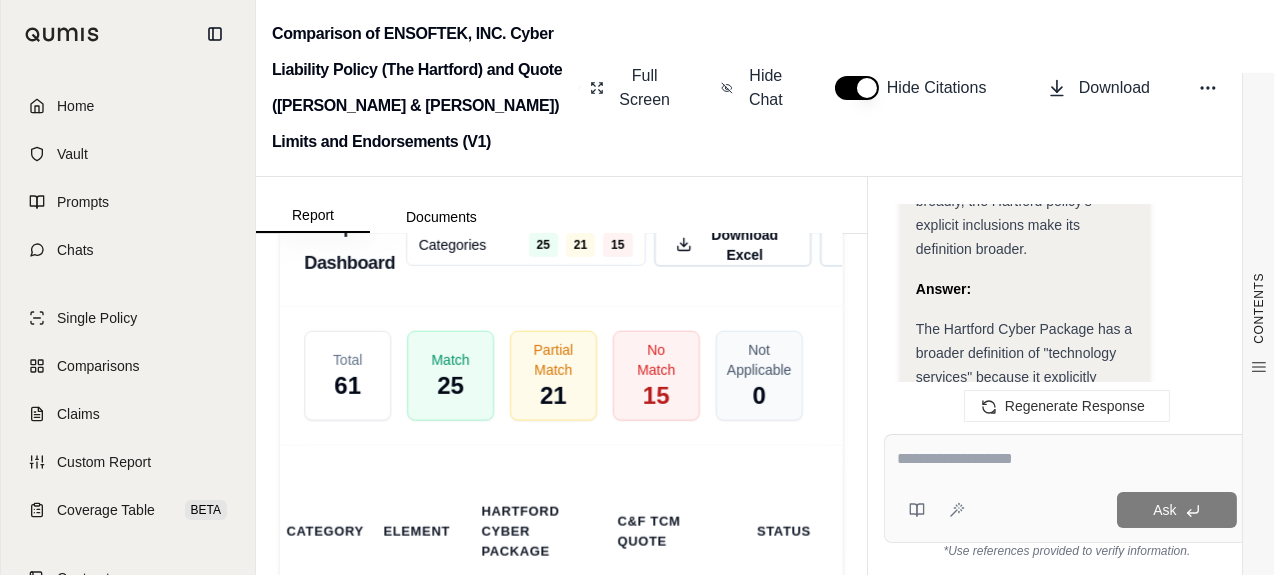 click at bounding box center [1067, 459] 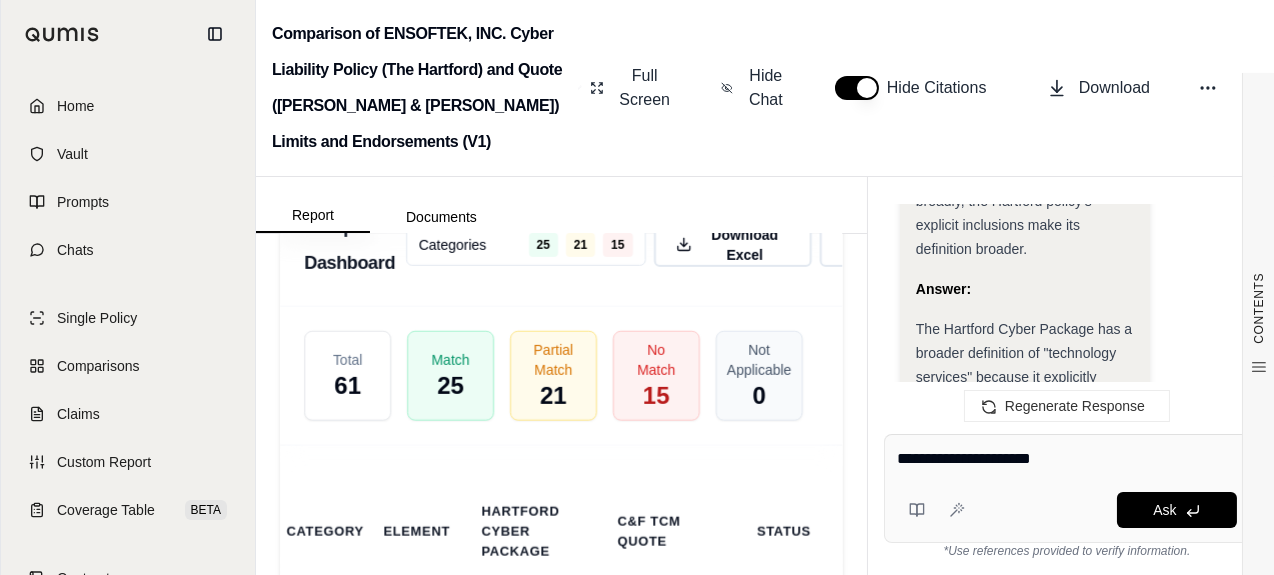 type on "**********" 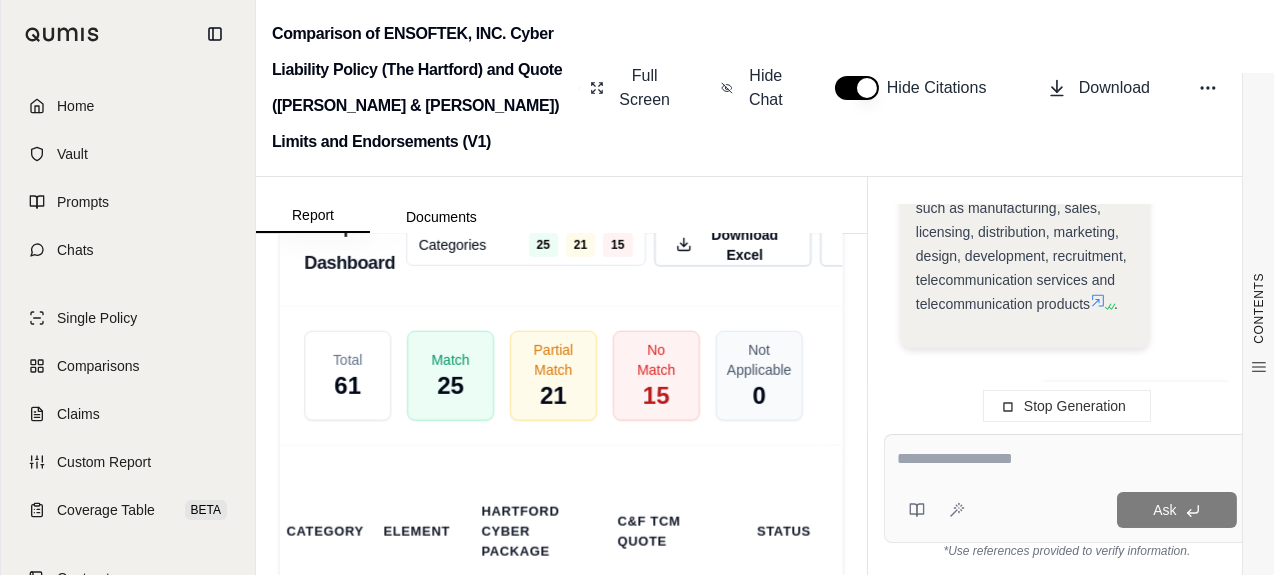 scroll, scrollTop: 8684, scrollLeft: 0, axis: vertical 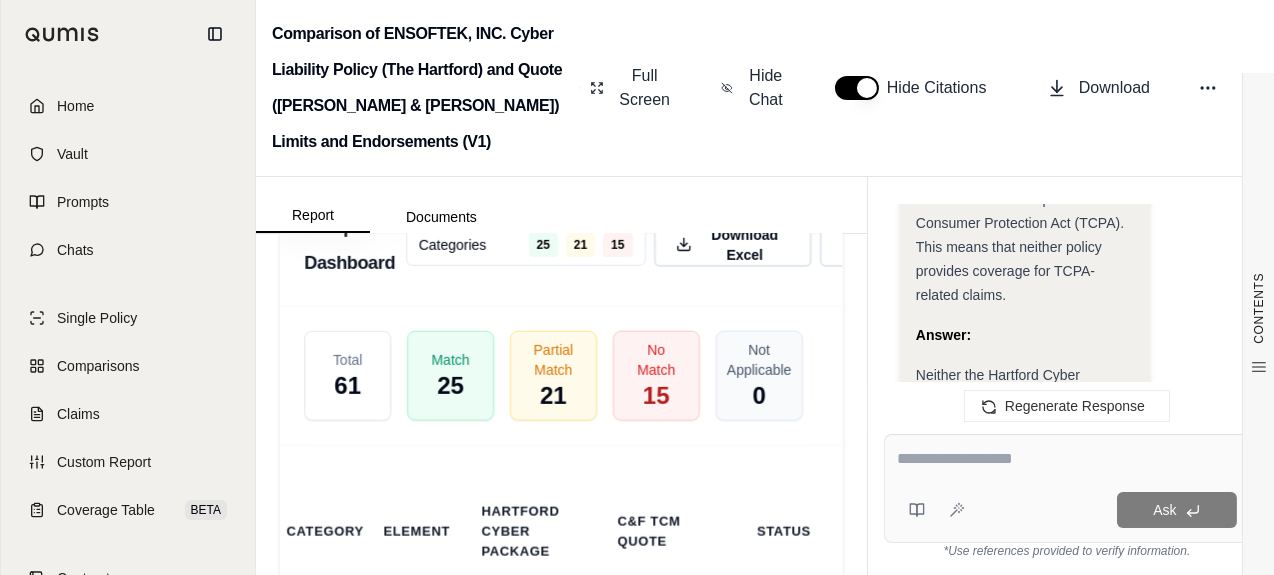 click at bounding box center (1067, 459) 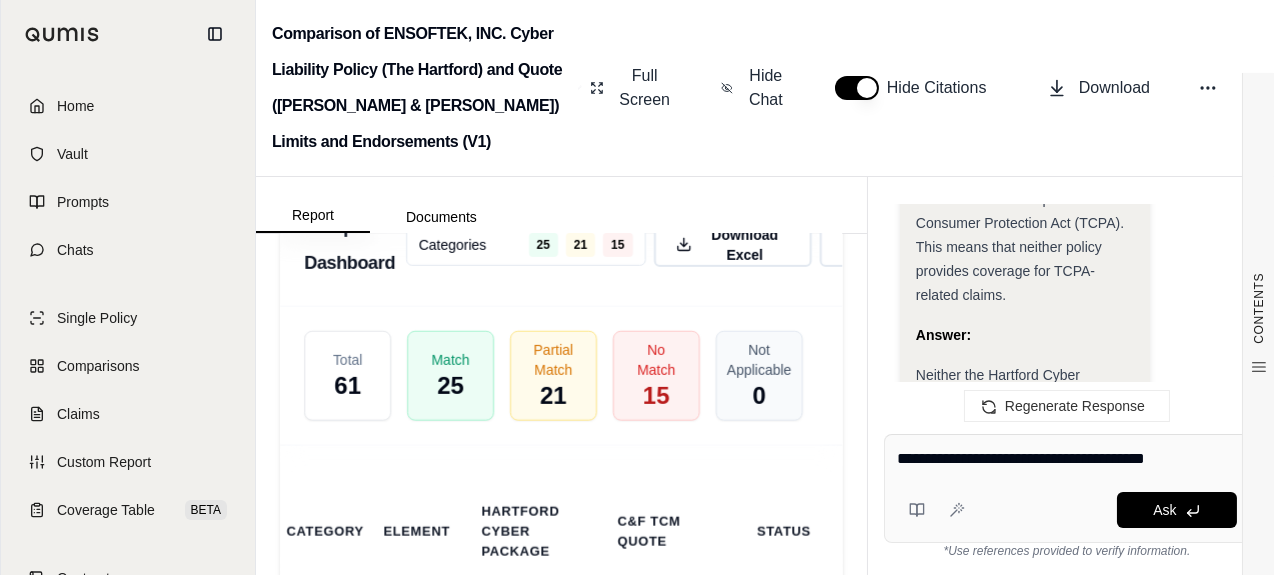 type on "**********" 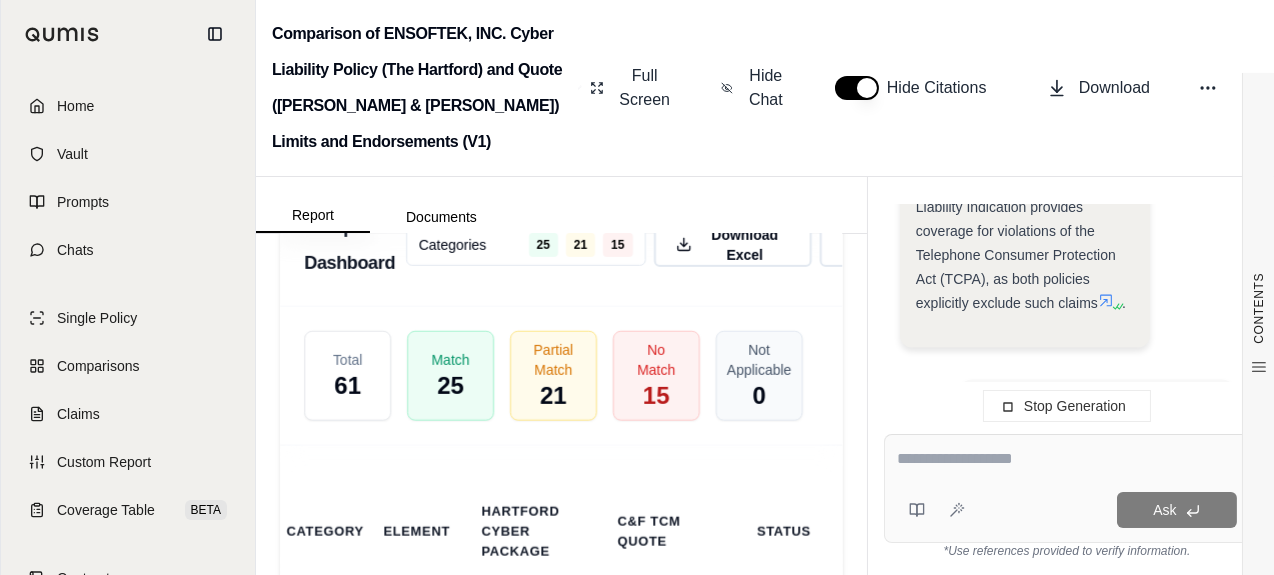 scroll, scrollTop: 12397, scrollLeft: 0, axis: vertical 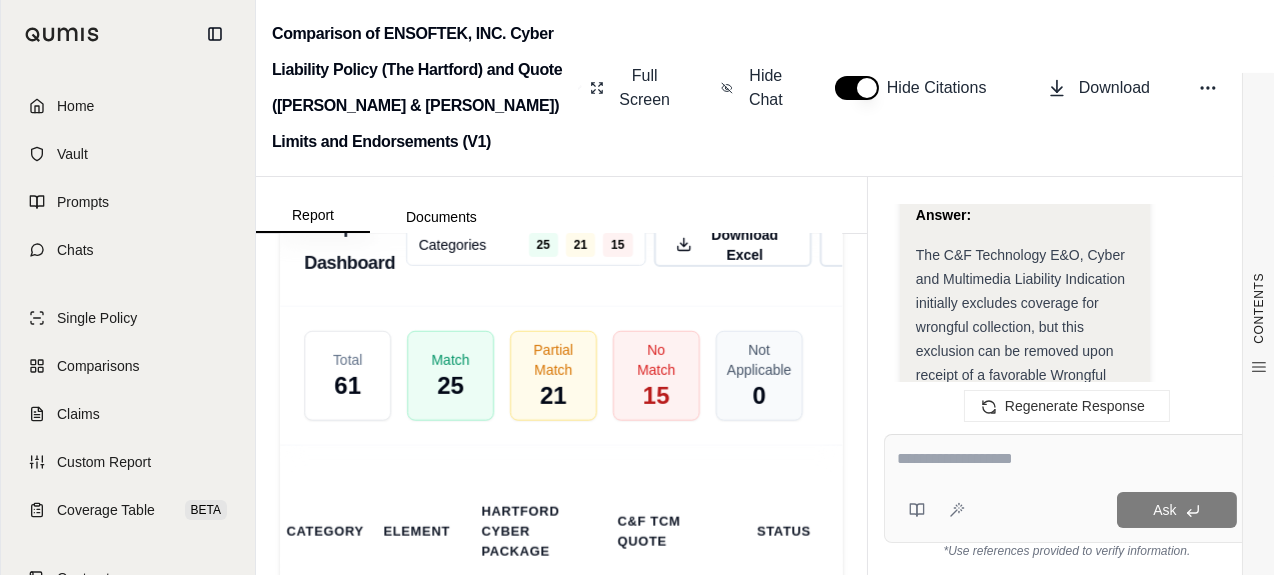 click at bounding box center [1067, 459] 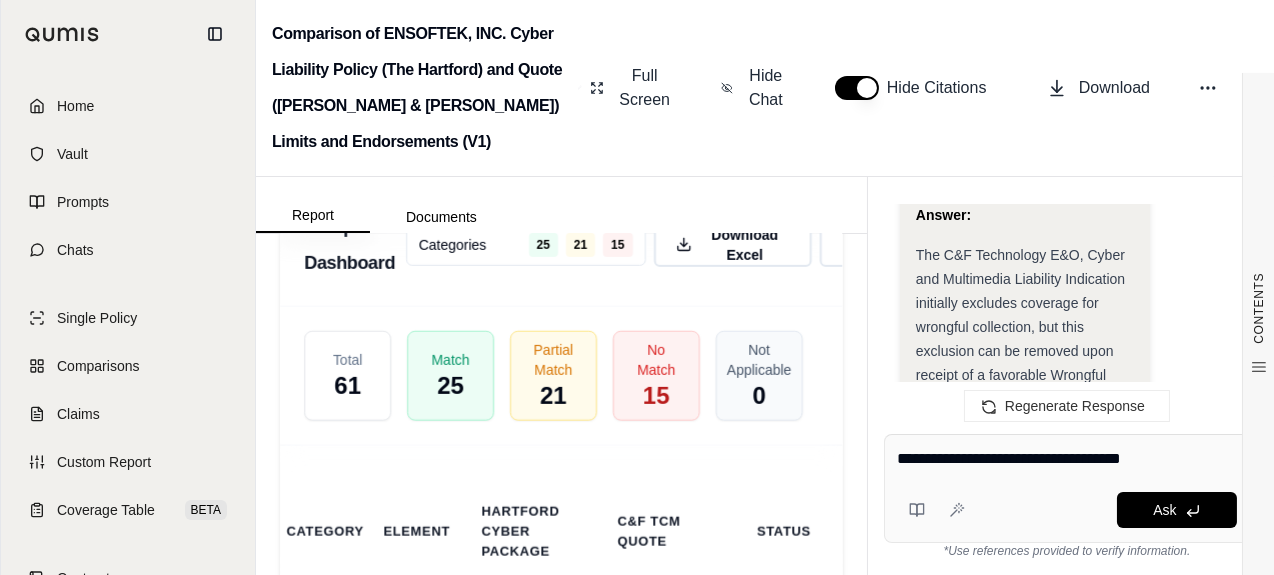 type on "**********" 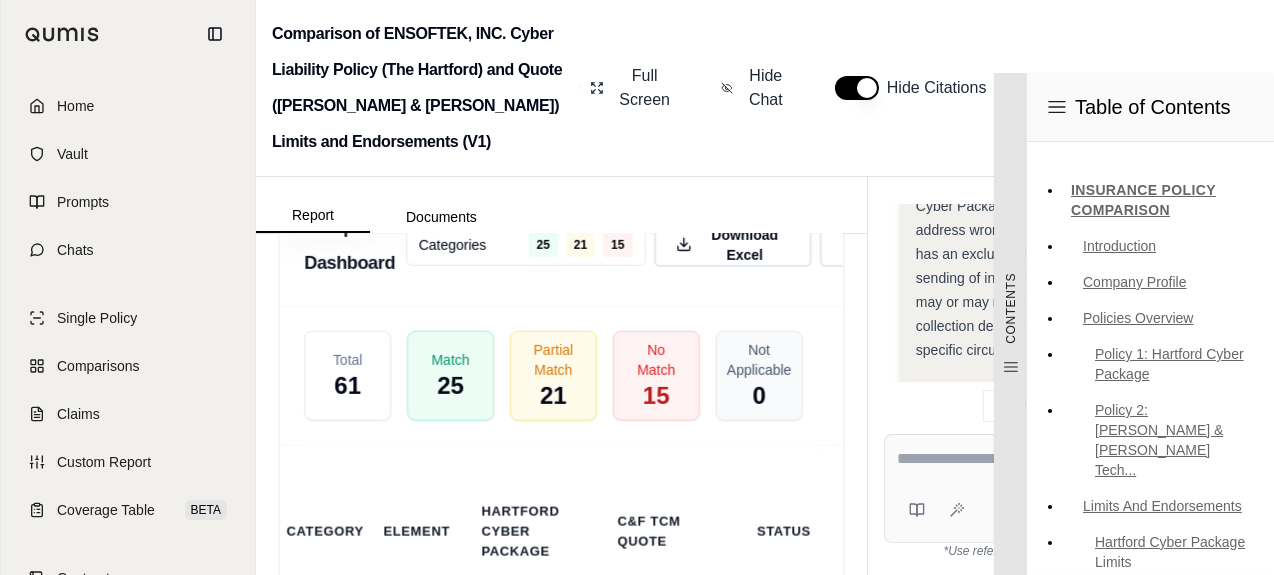 scroll, scrollTop: 12637, scrollLeft: 0, axis: vertical 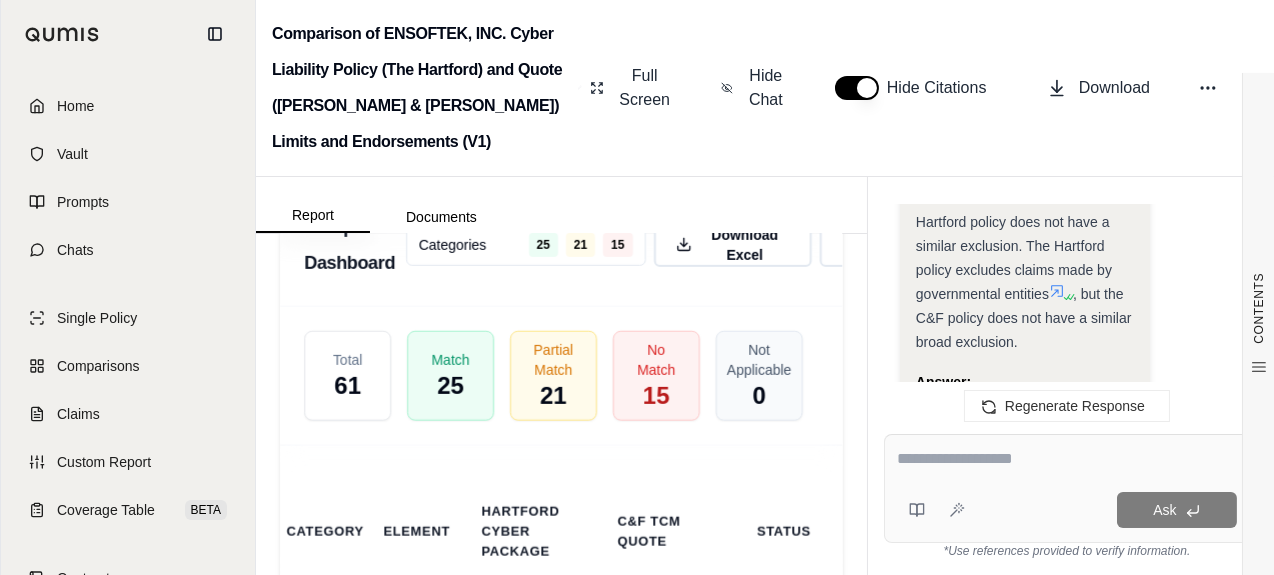 click at bounding box center [1067, 459] 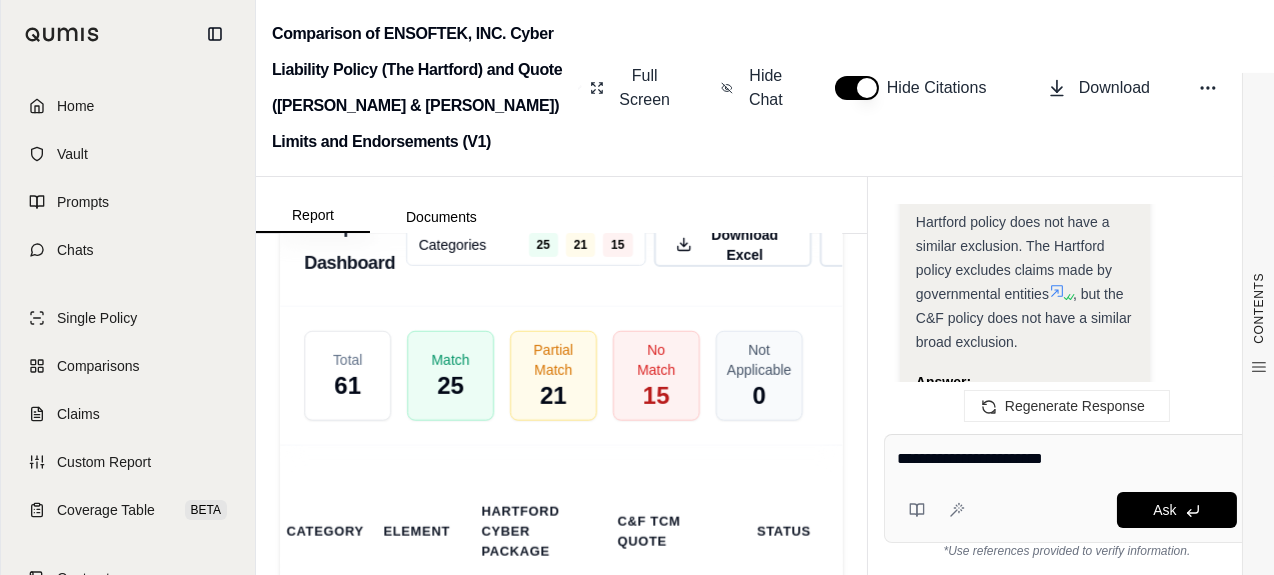 type on "**********" 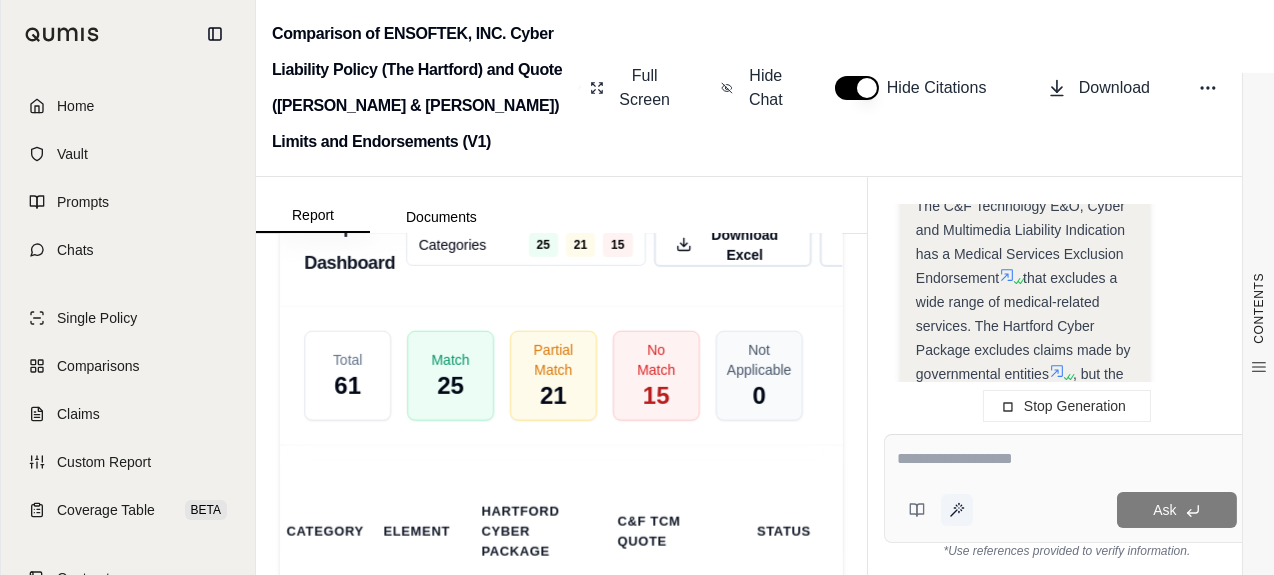 scroll, scrollTop: 23280, scrollLeft: 0, axis: vertical 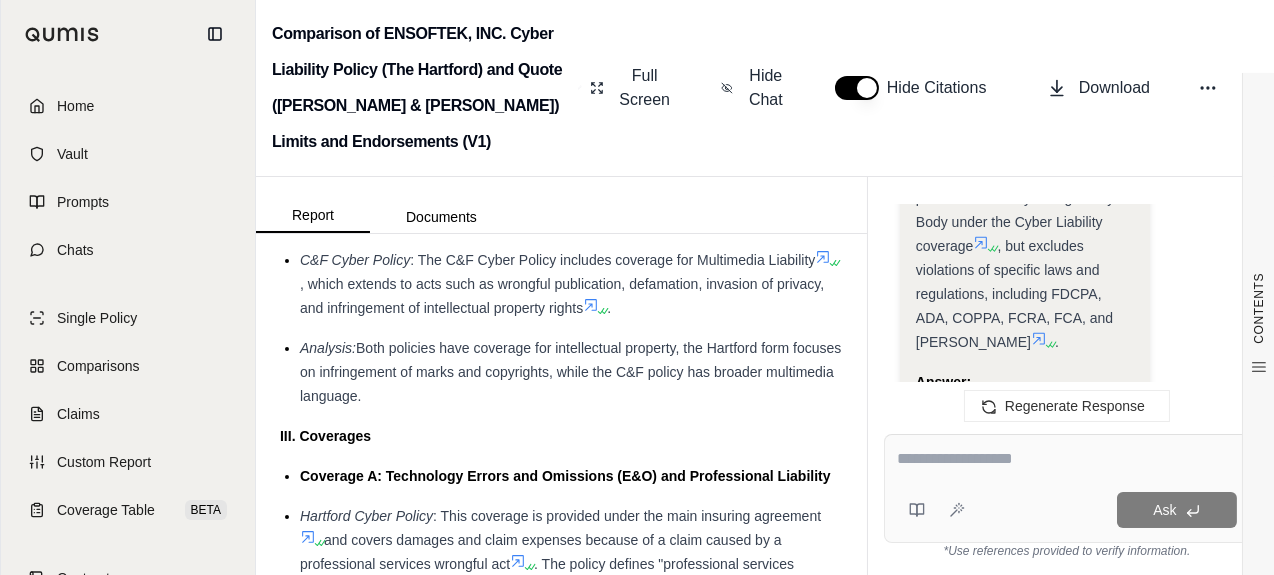 click at bounding box center (1067, 459) 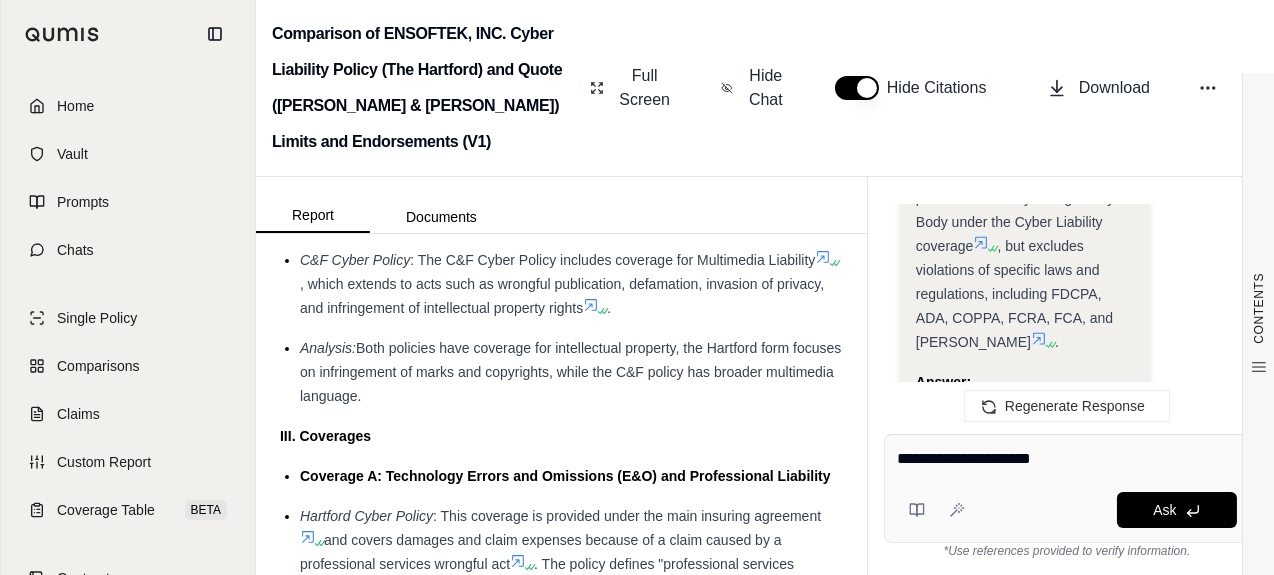 type on "**********" 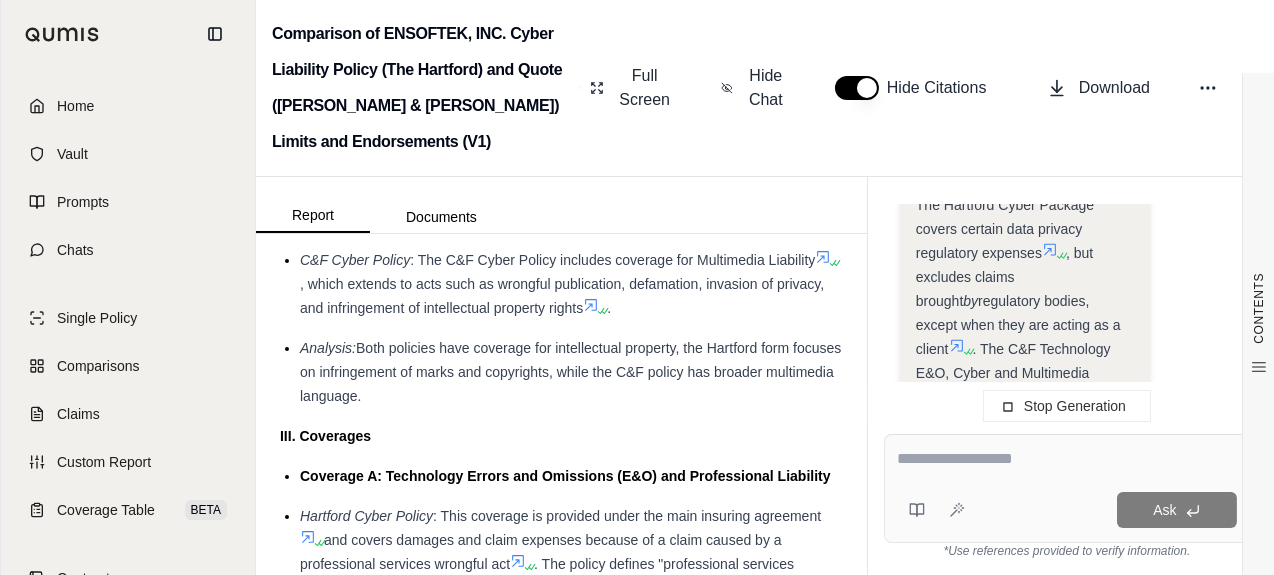 scroll, scrollTop: 26818, scrollLeft: 0, axis: vertical 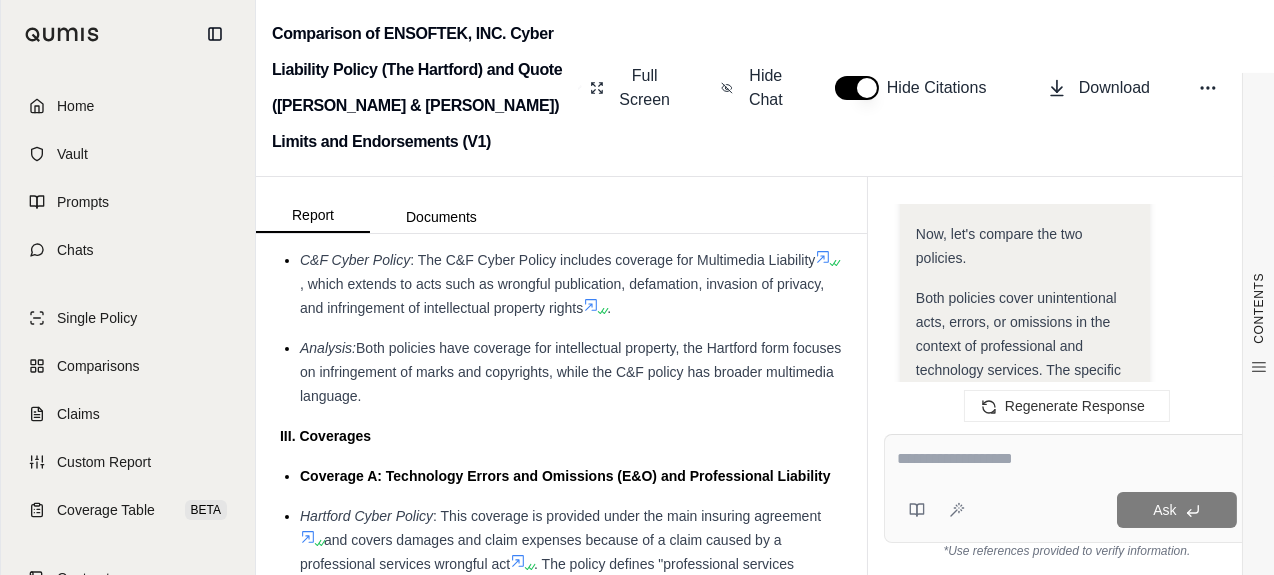 click at bounding box center [1067, 459] 